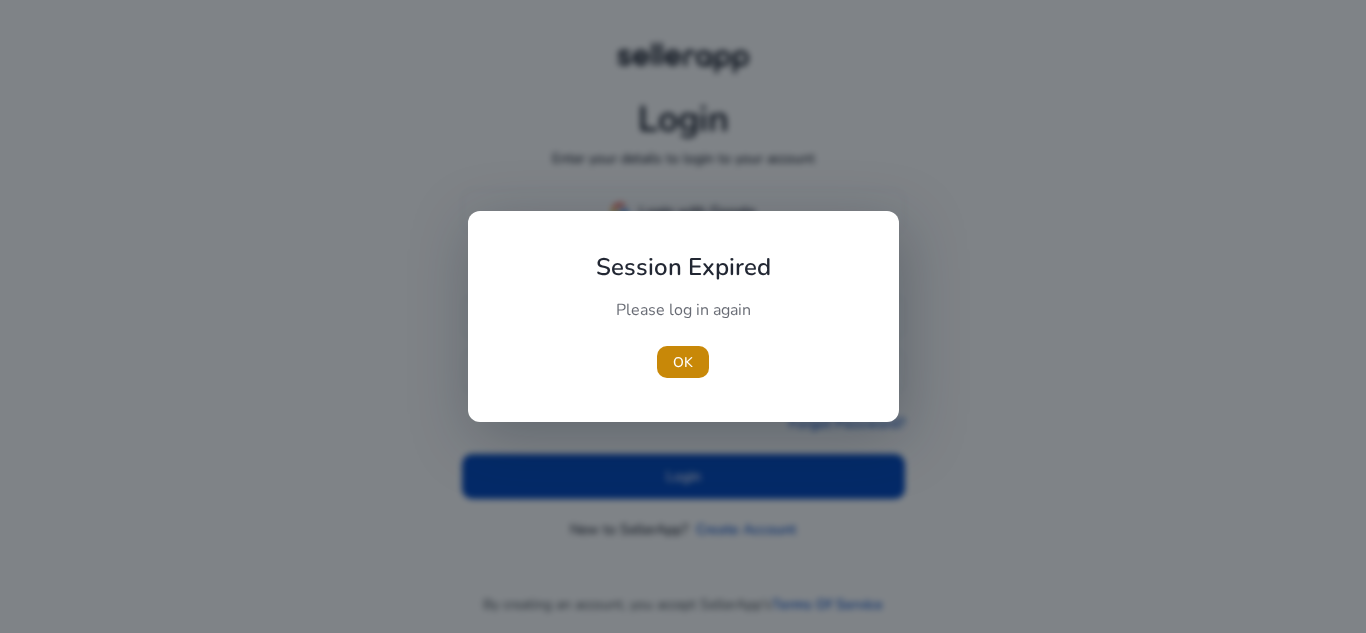 scroll, scrollTop: 0, scrollLeft: 0, axis: both 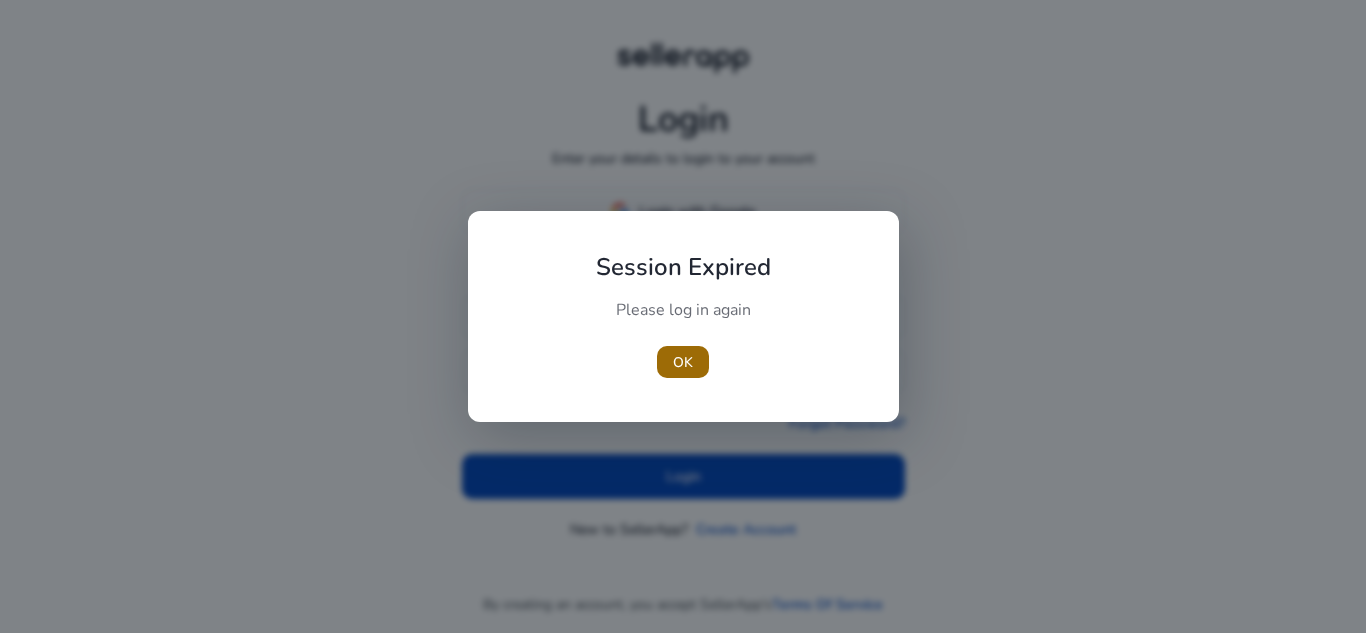 type 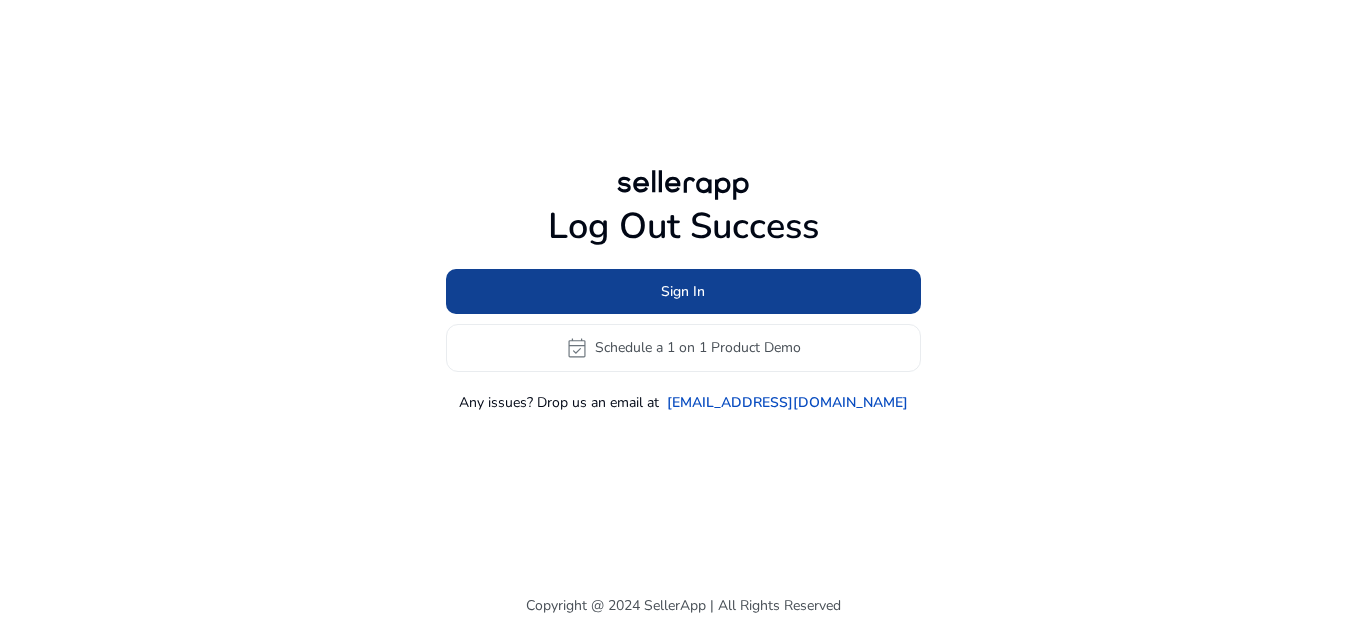 click on "Sign In" 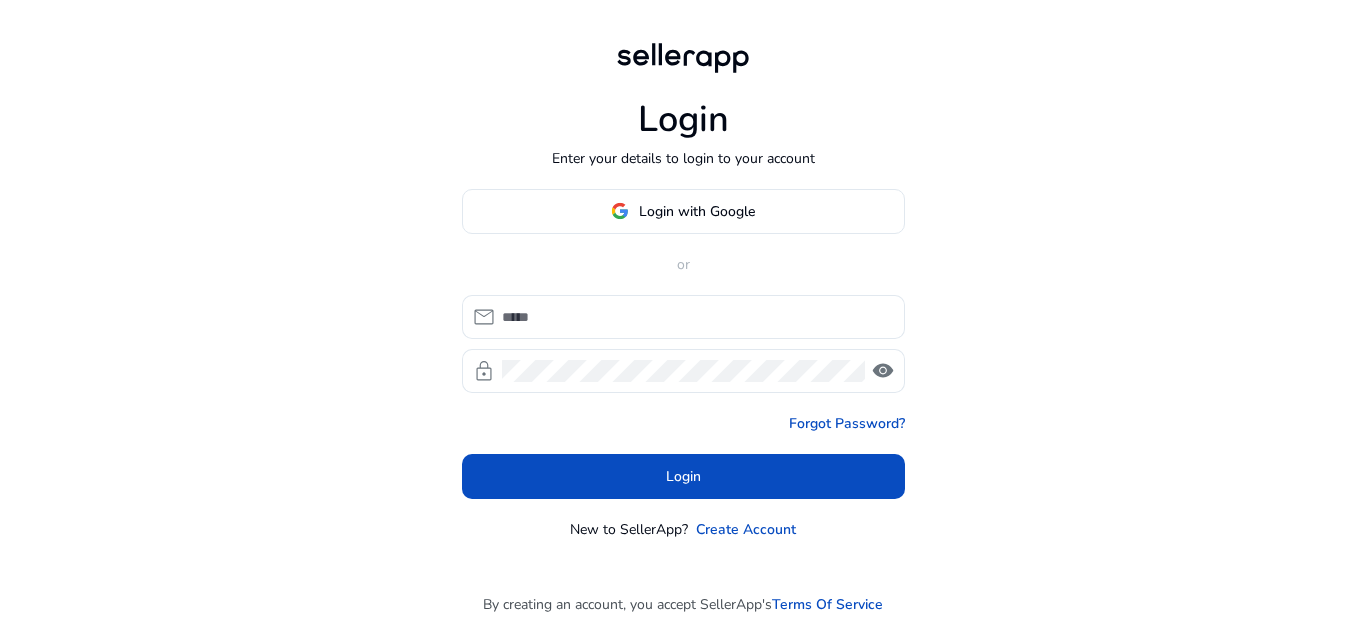 type on "**********" 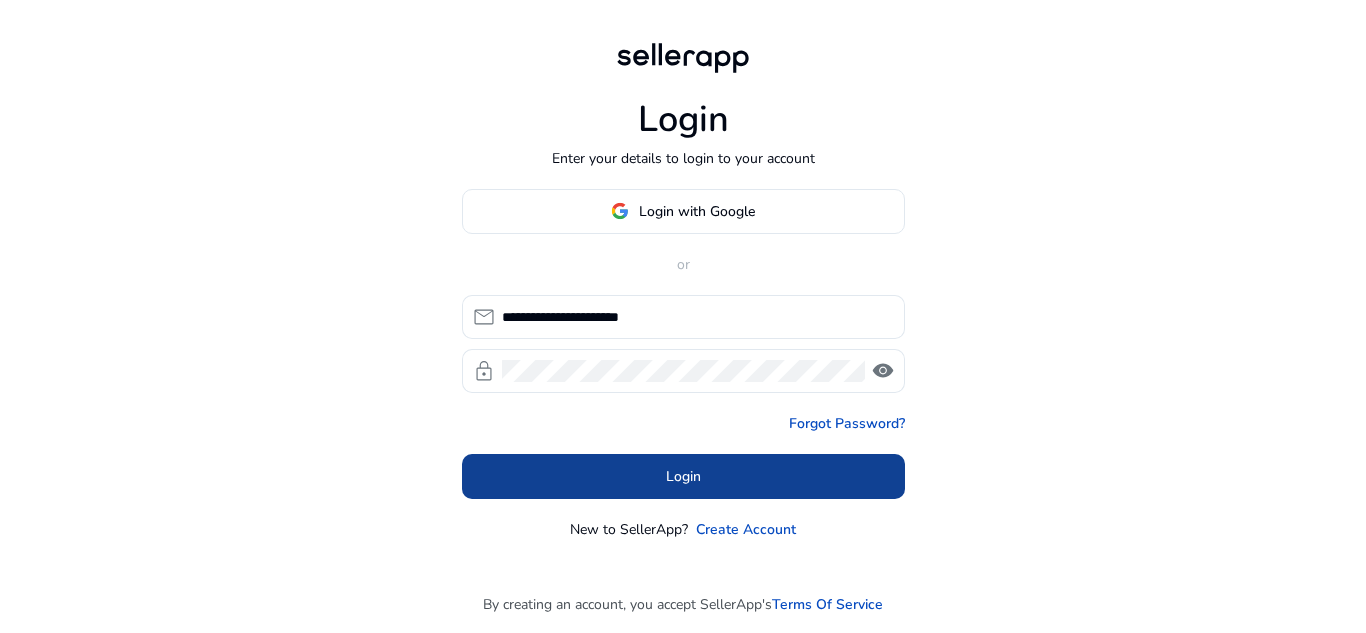 click on "Login" at bounding box center [683, 476] 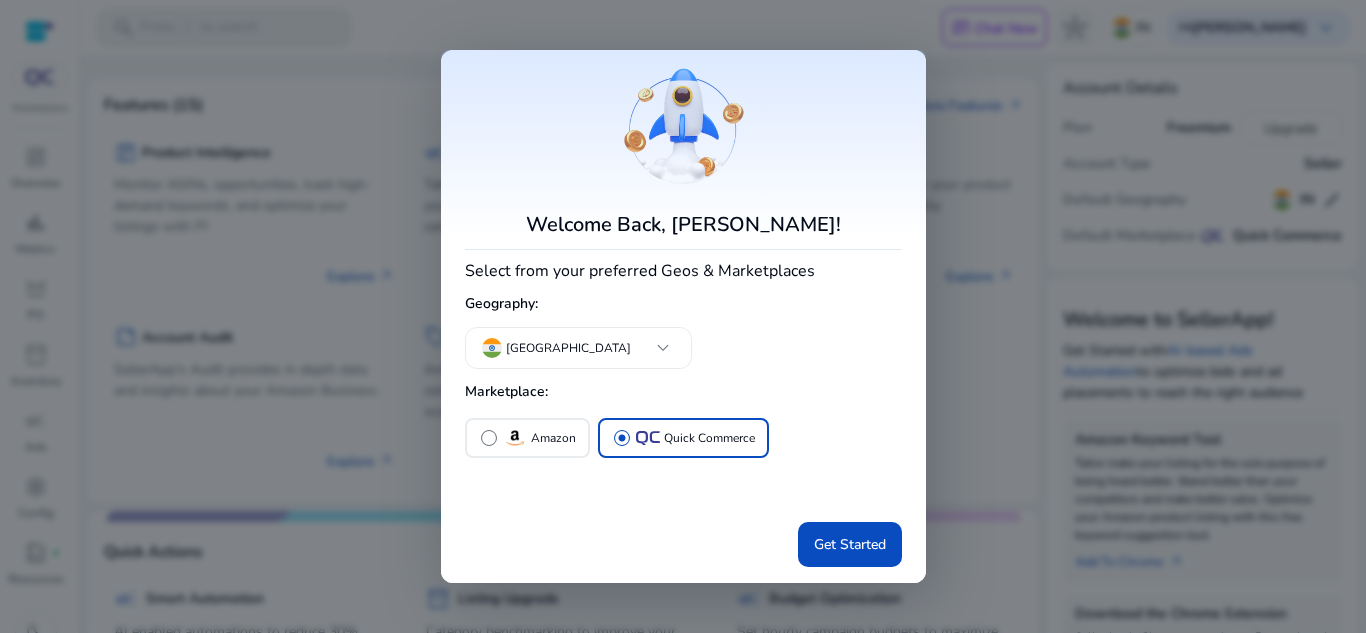 scroll, scrollTop: 0, scrollLeft: 0, axis: both 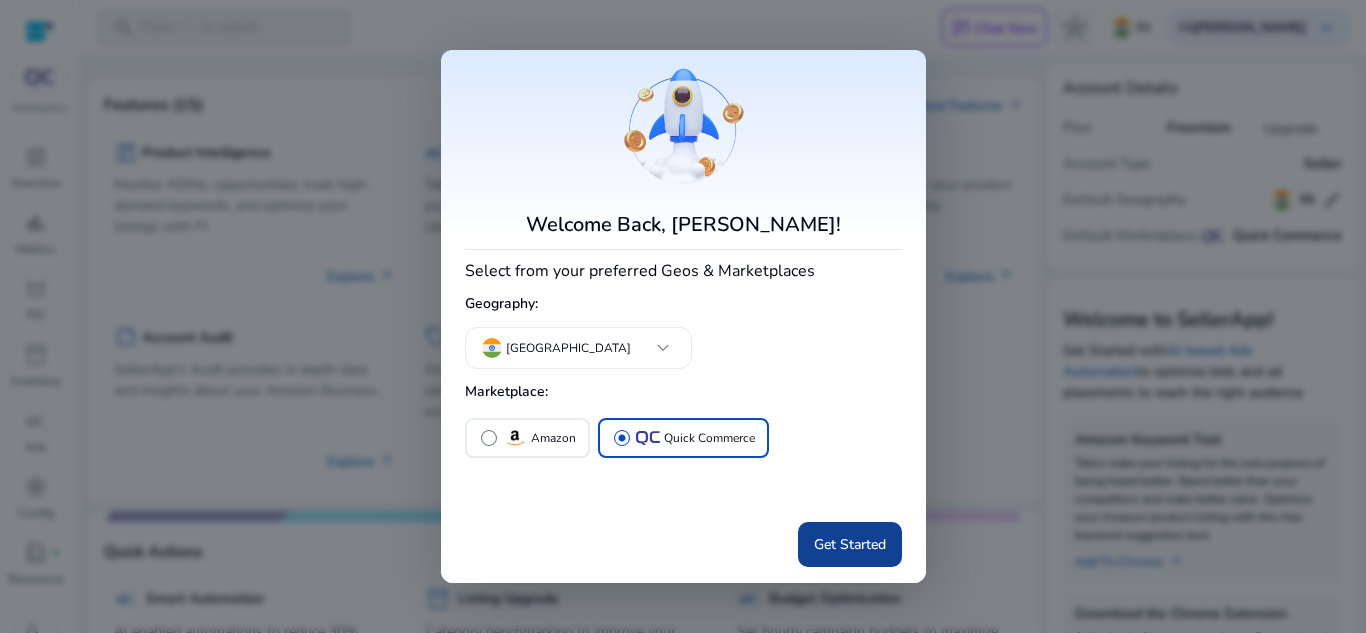 click on "Get Started" at bounding box center (850, 544) 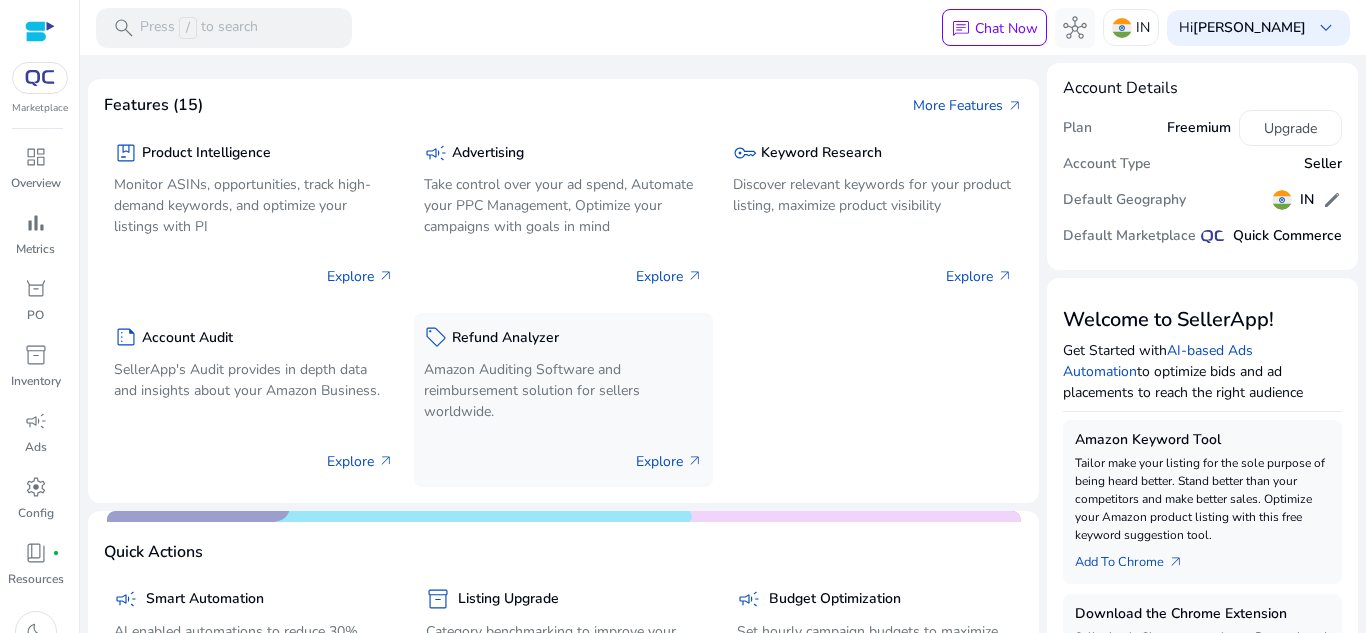 scroll, scrollTop: 200, scrollLeft: 0, axis: vertical 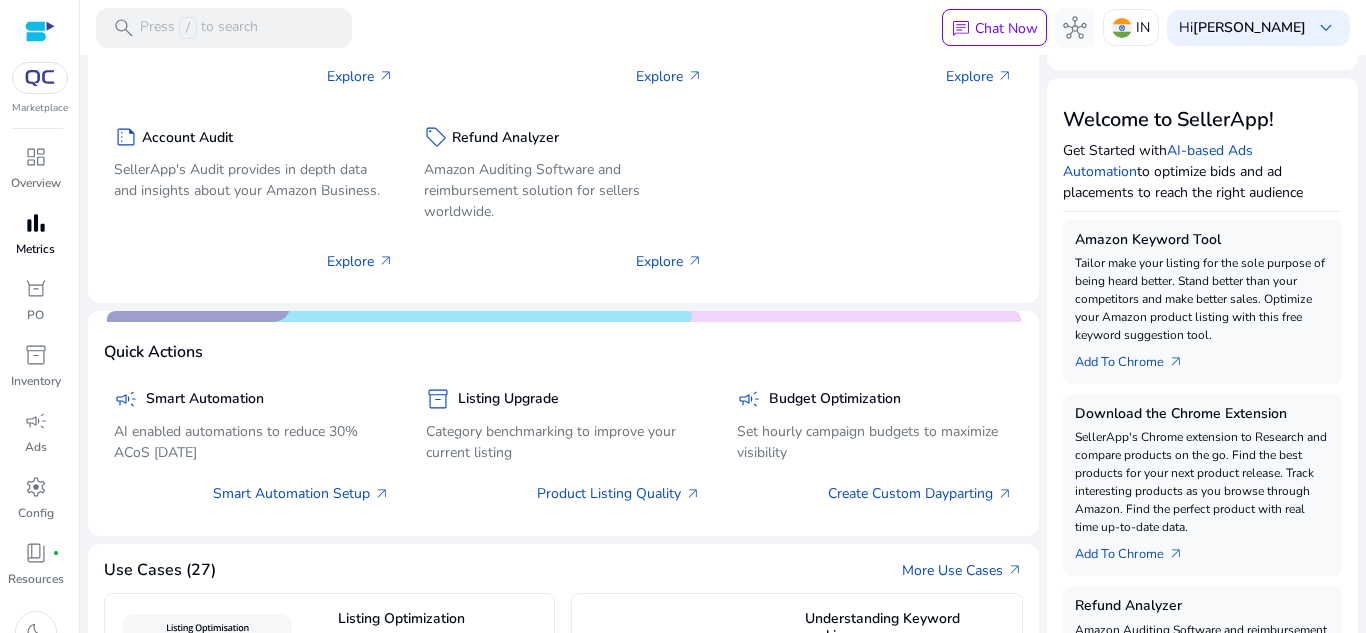 click on "bar_chart" at bounding box center [36, 223] 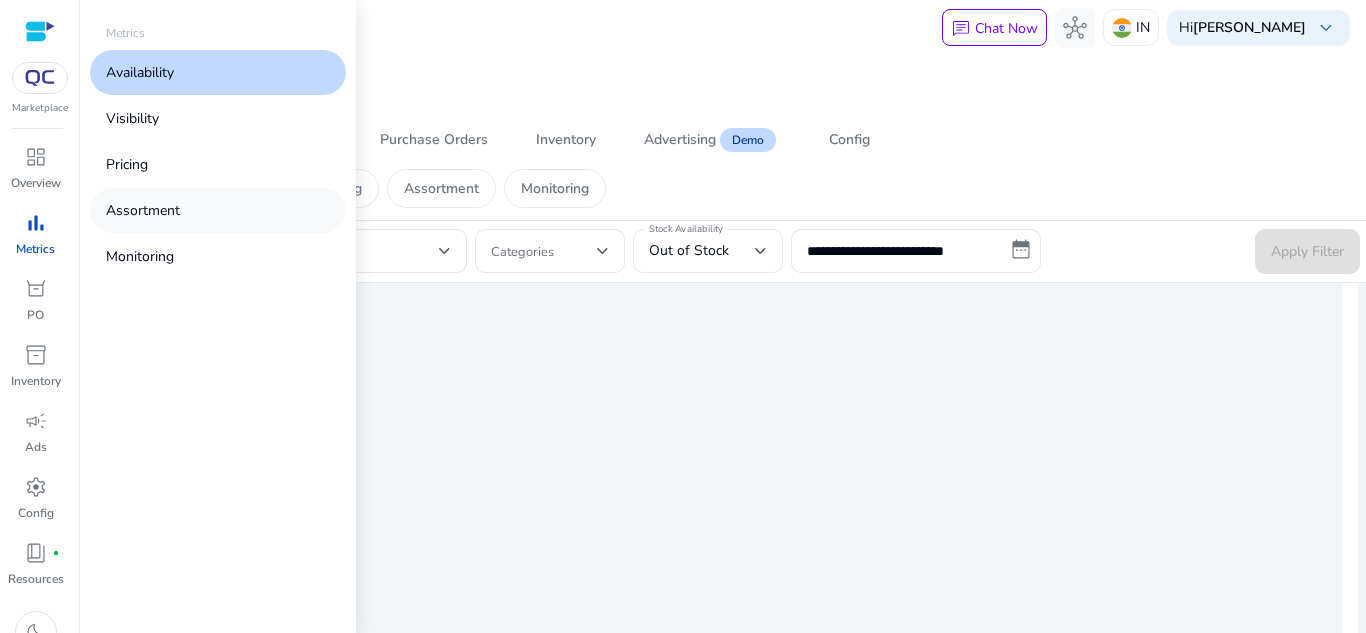 scroll, scrollTop: 0, scrollLeft: 0, axis: both 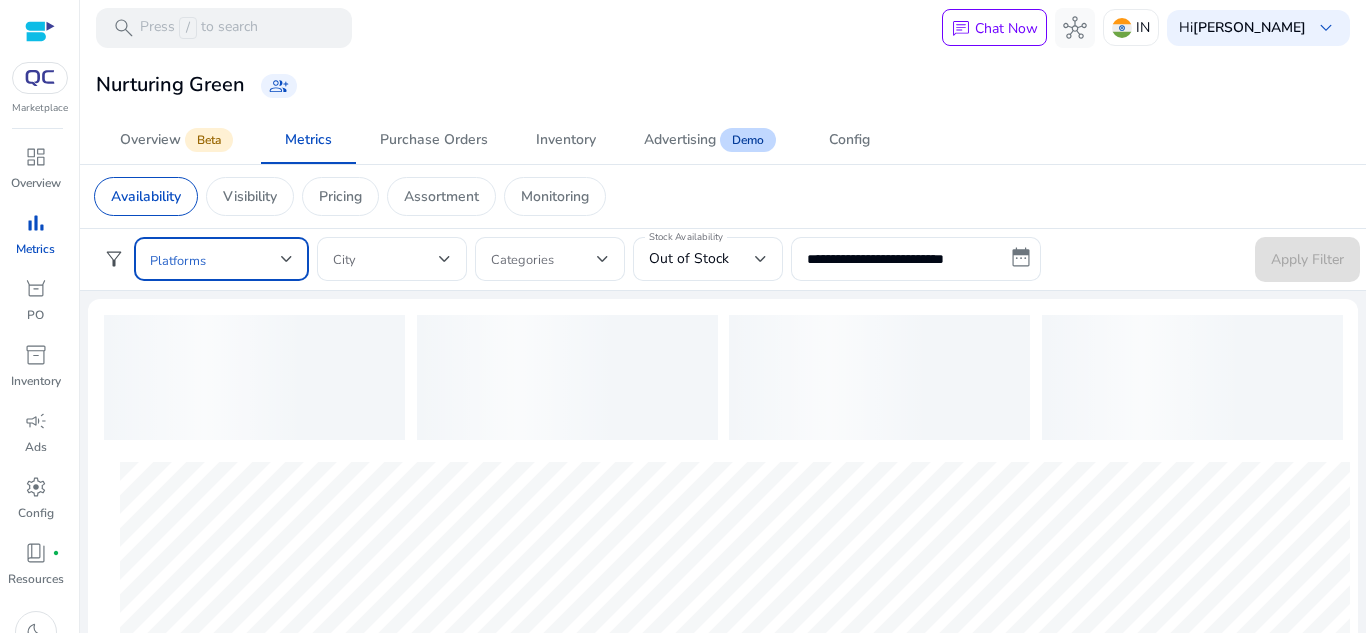 click at bounding box center (215, 259) 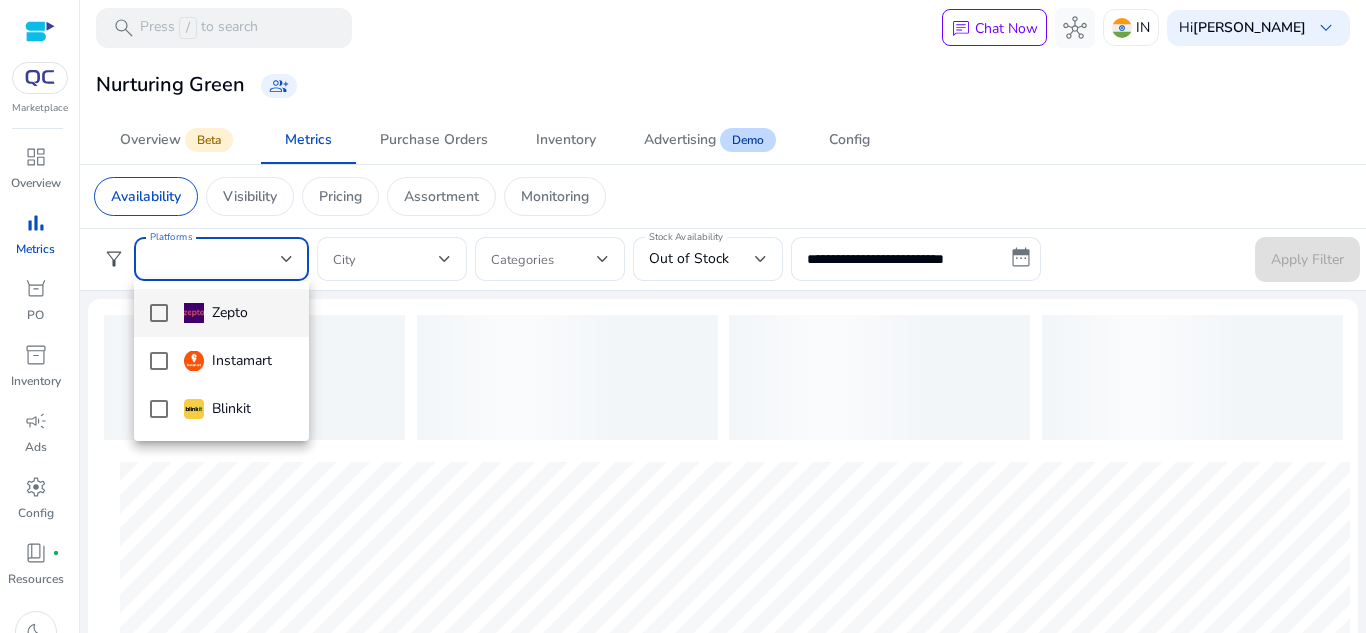 click on "Zepto" at bounding box center [216, 313] 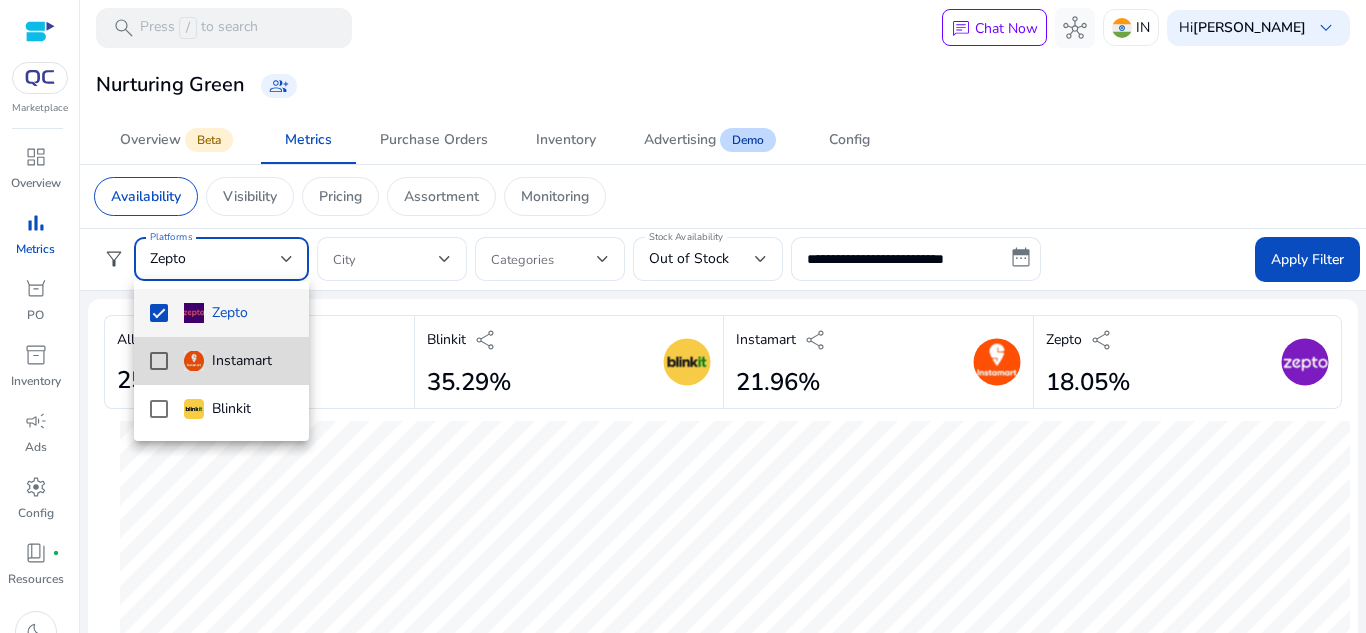 click on "Instamart" at bounding box center (228, 361) 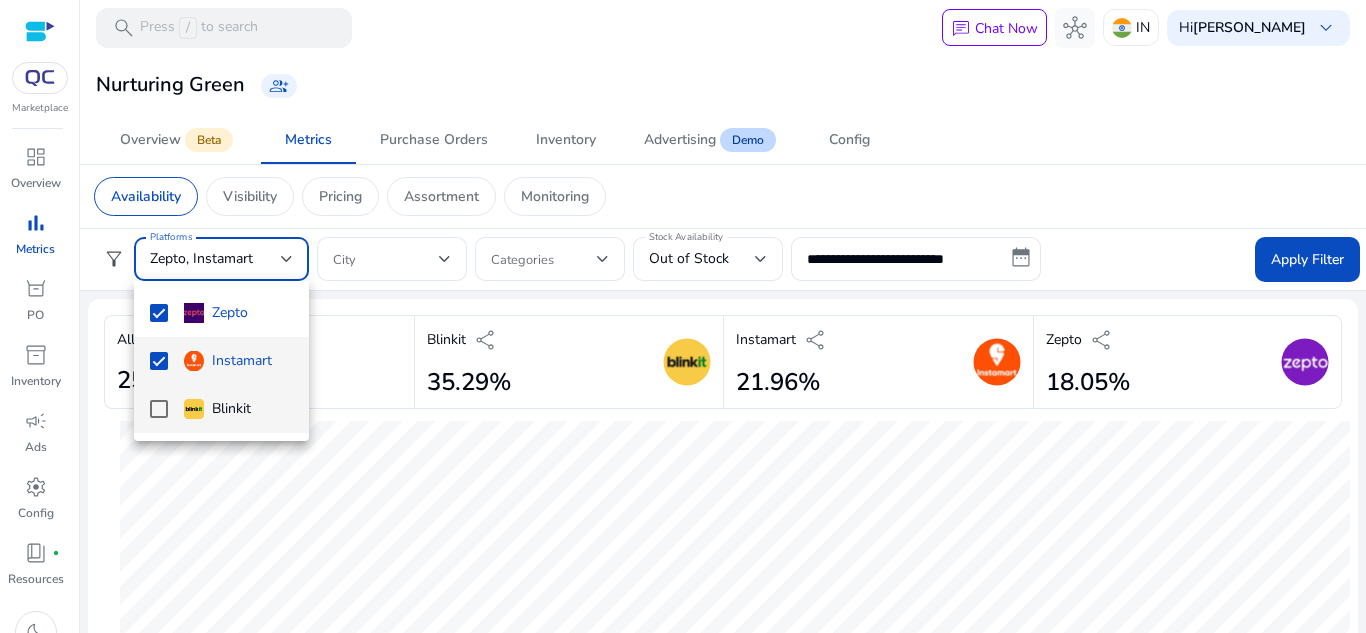 click on "Blinkit" at bounding box center (217, 409) 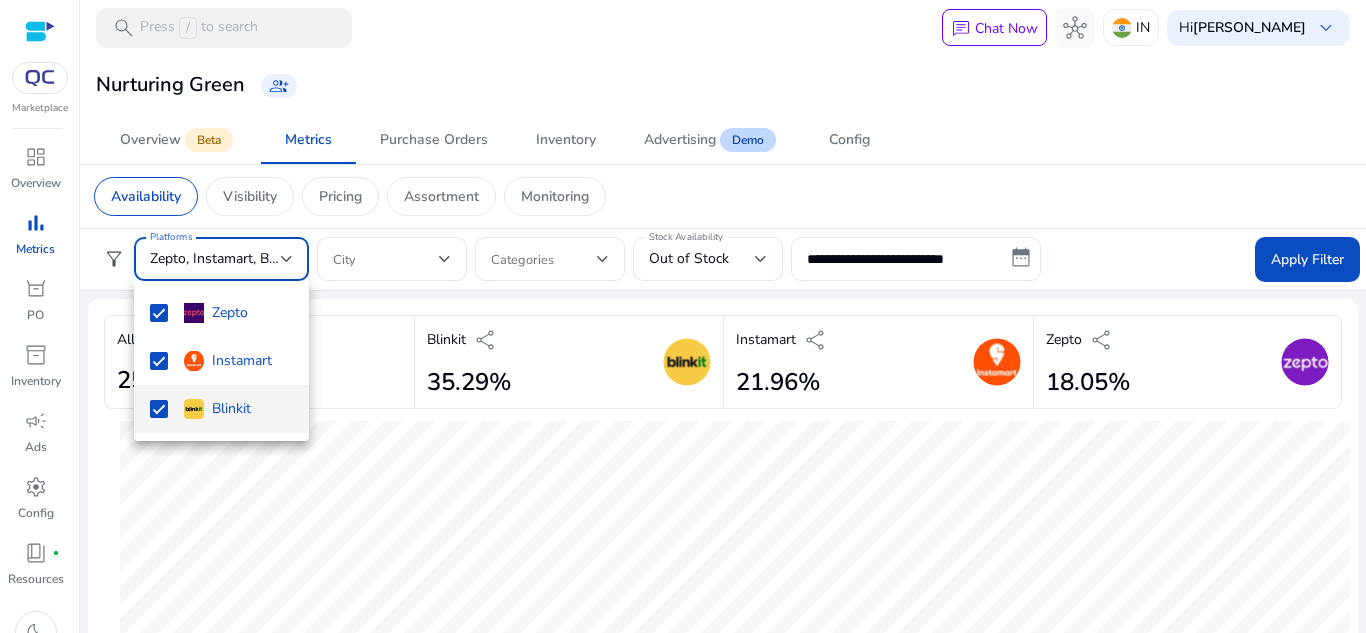 click at bounding box center [683, 316] 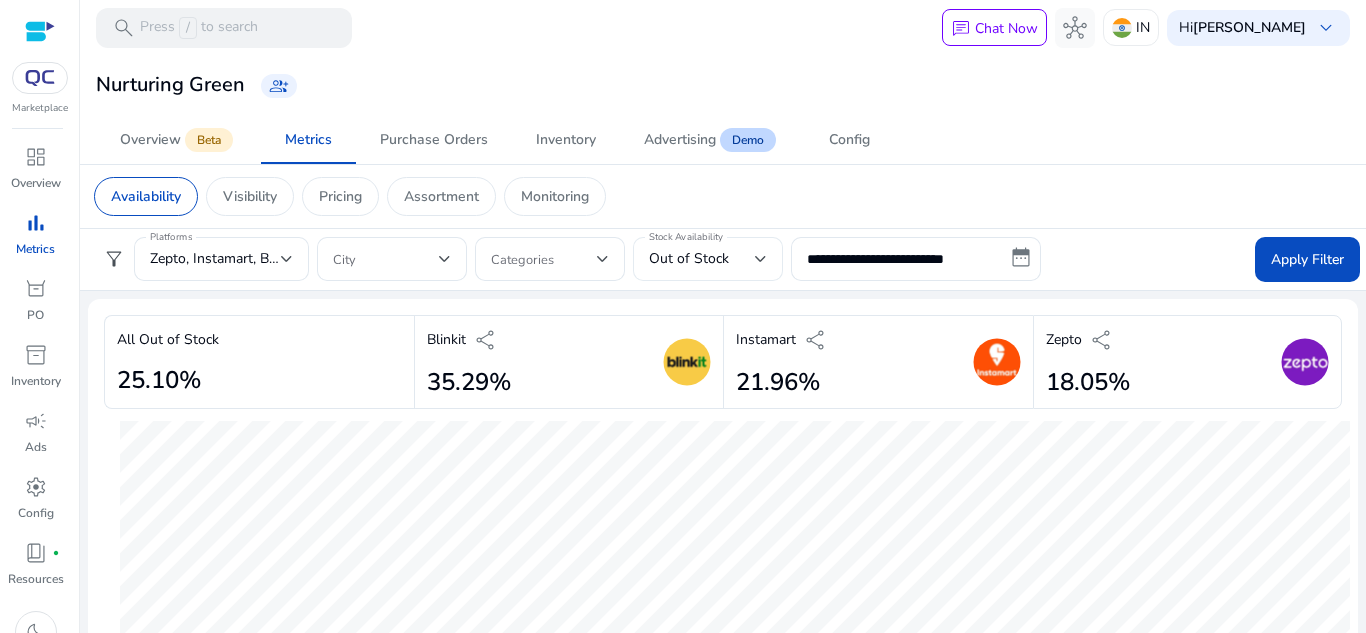click on "Out of Stock" at bounding box center [689, 258] 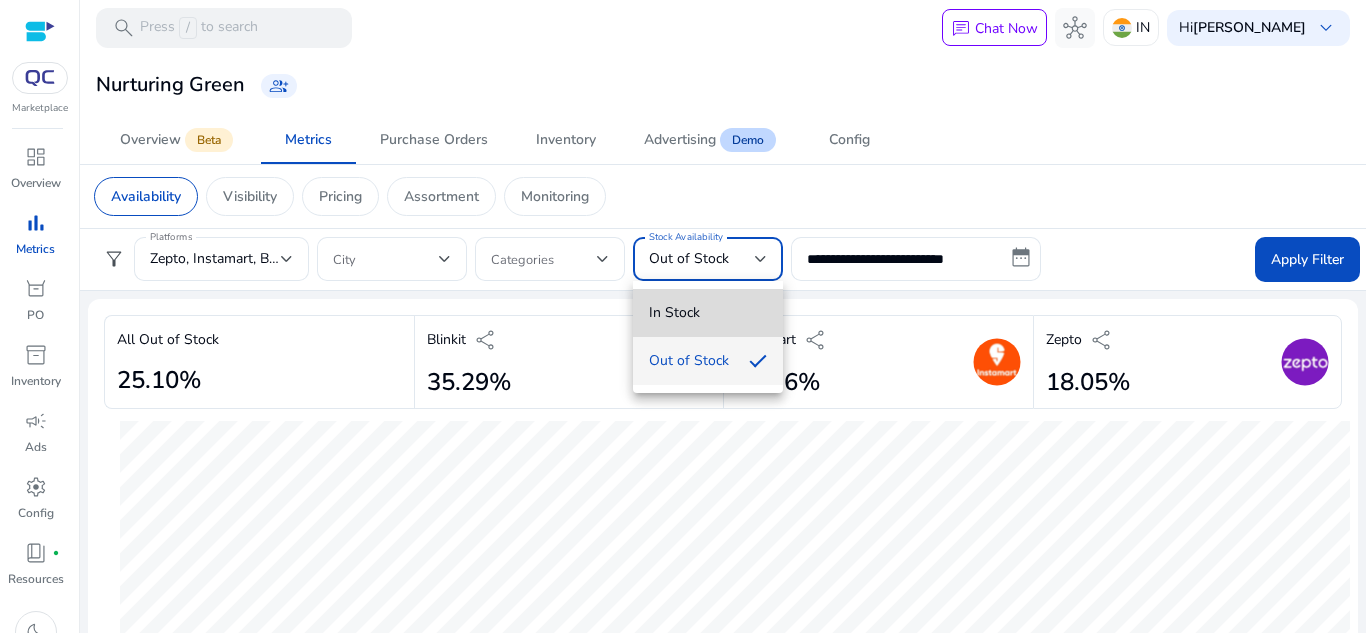 click on "In Stock" at bounding box center [708, 313] 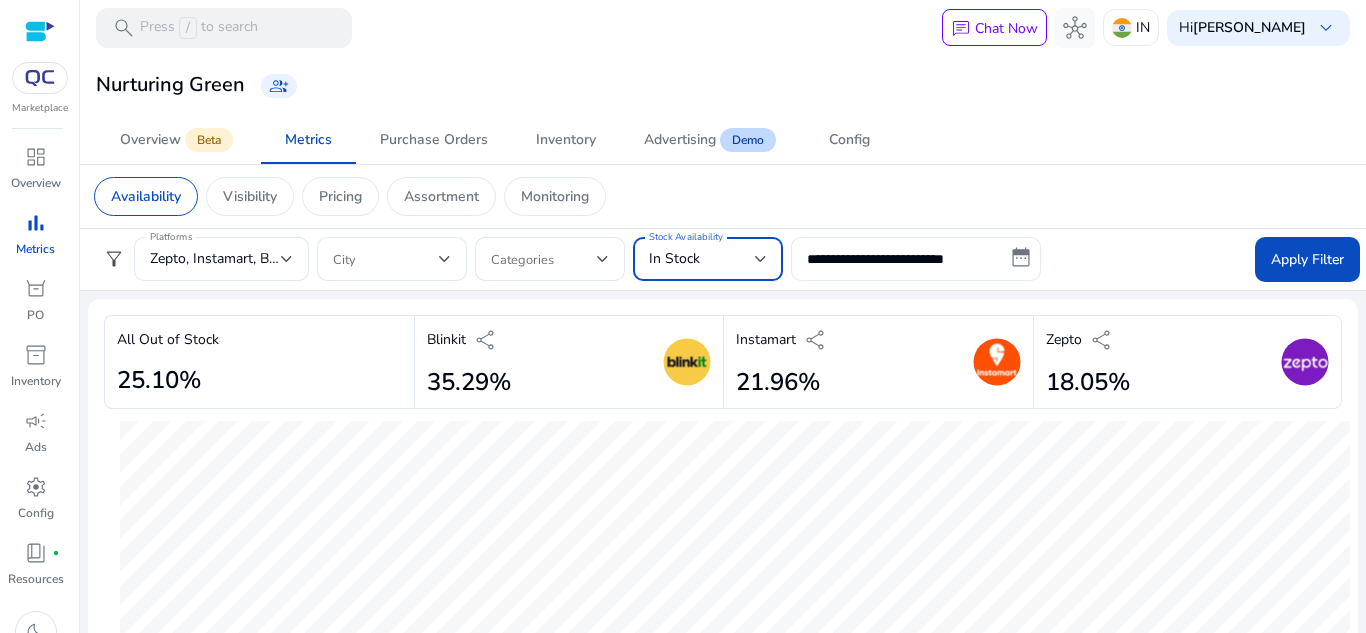 click on "**********" at bounding box center (916, 259) 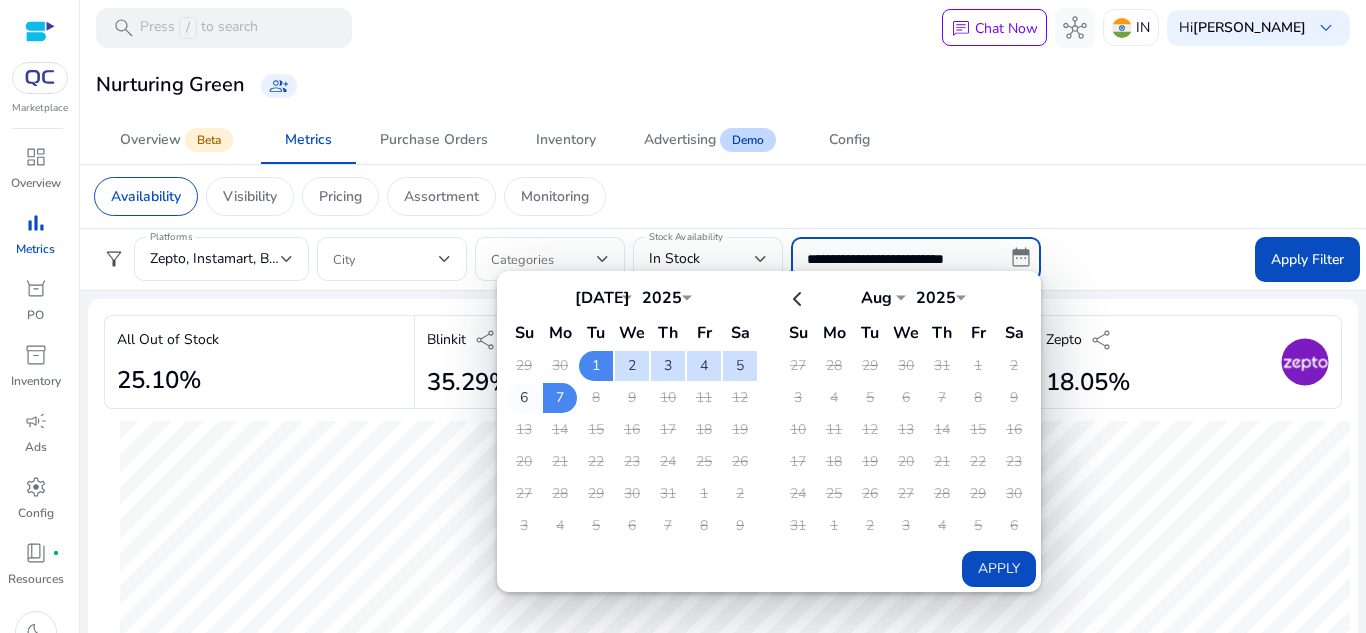 click on "6" 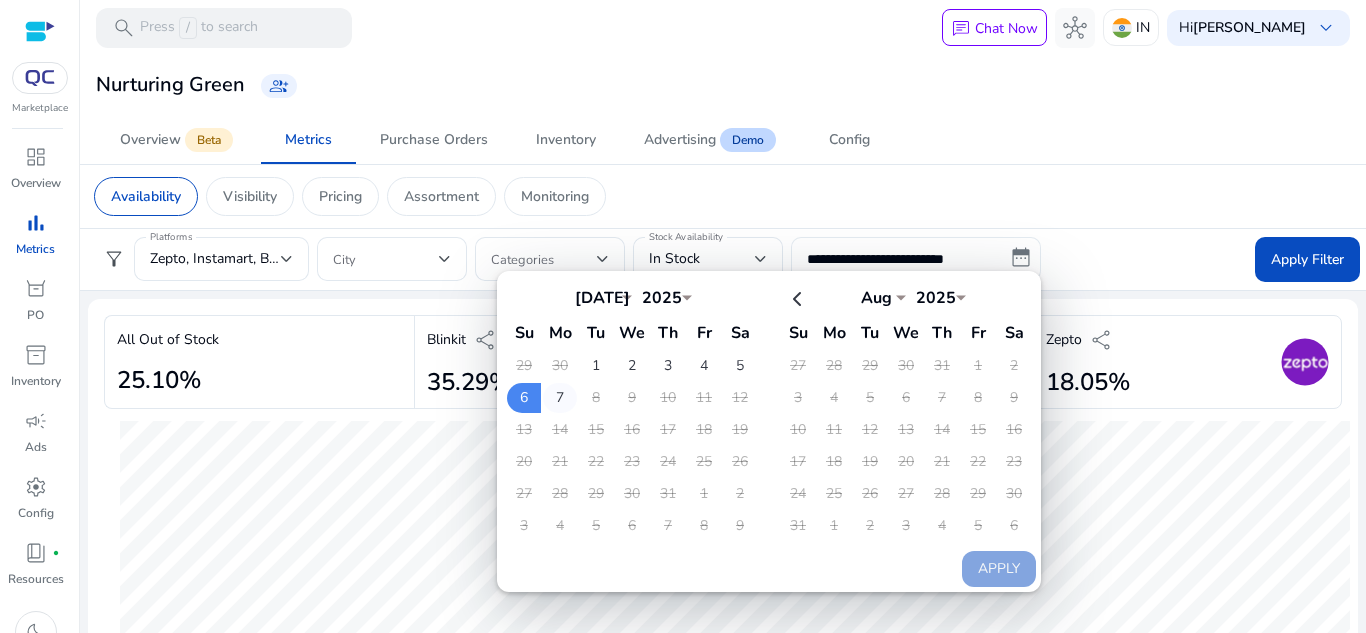 click on "7" 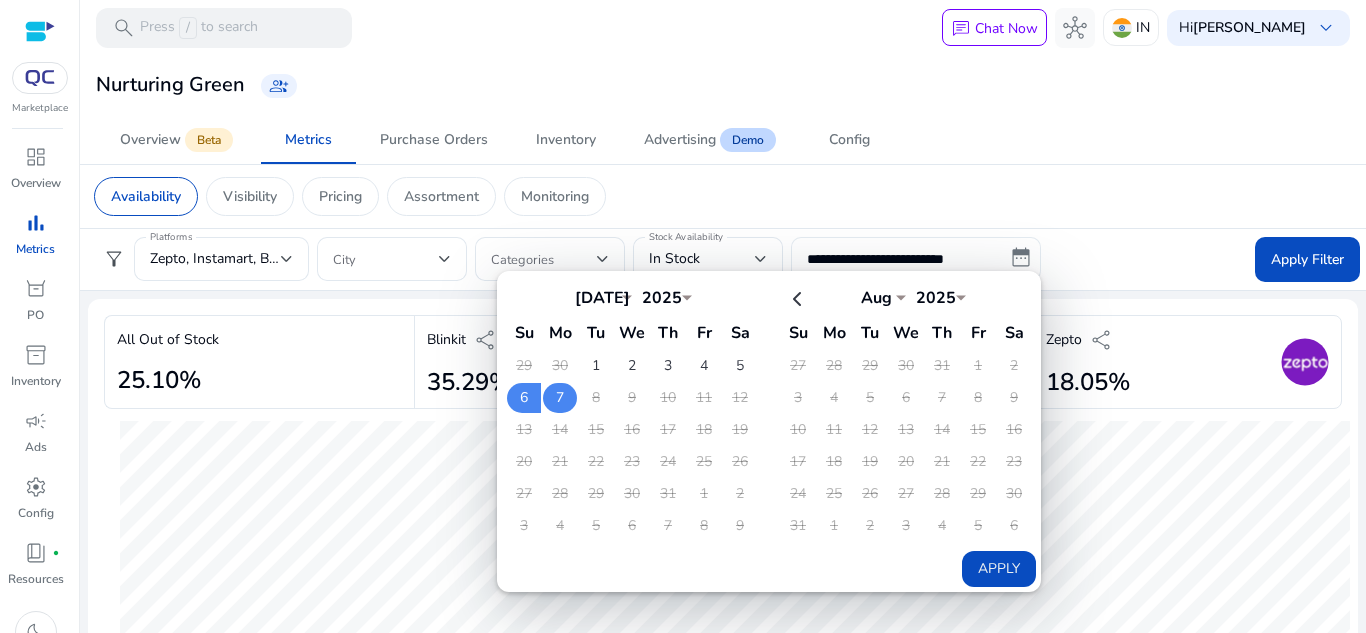 click on "7" 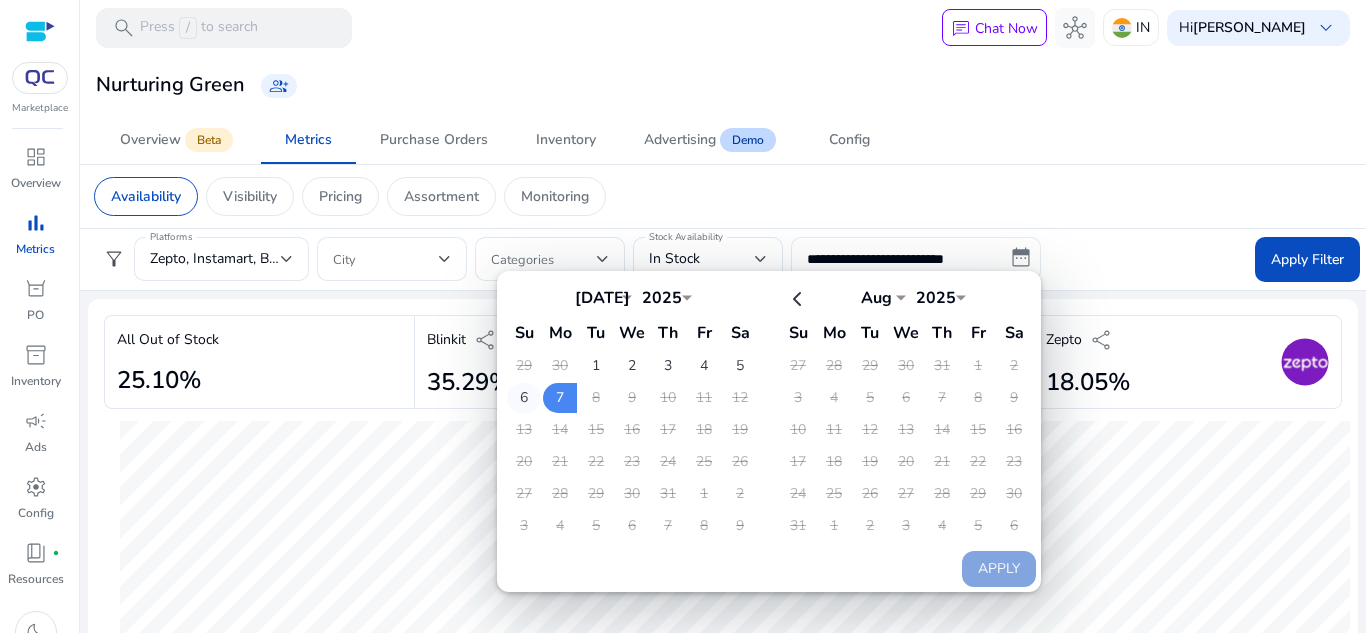 click on "6" 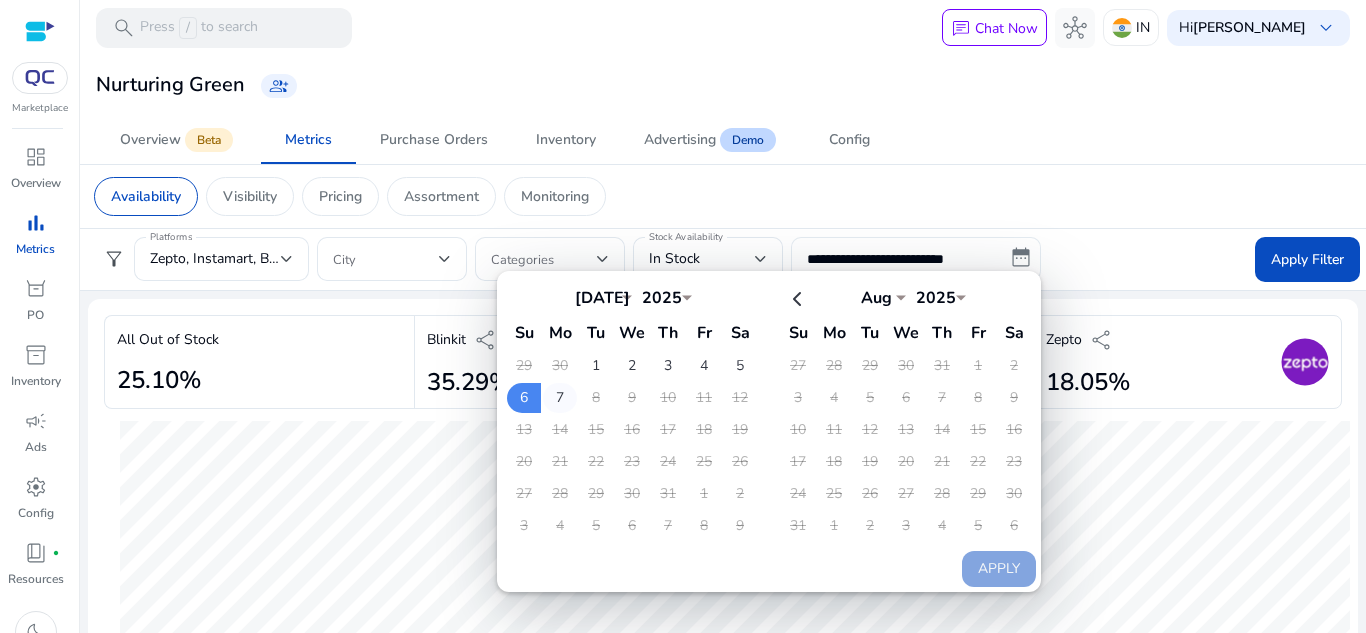 click on "7" 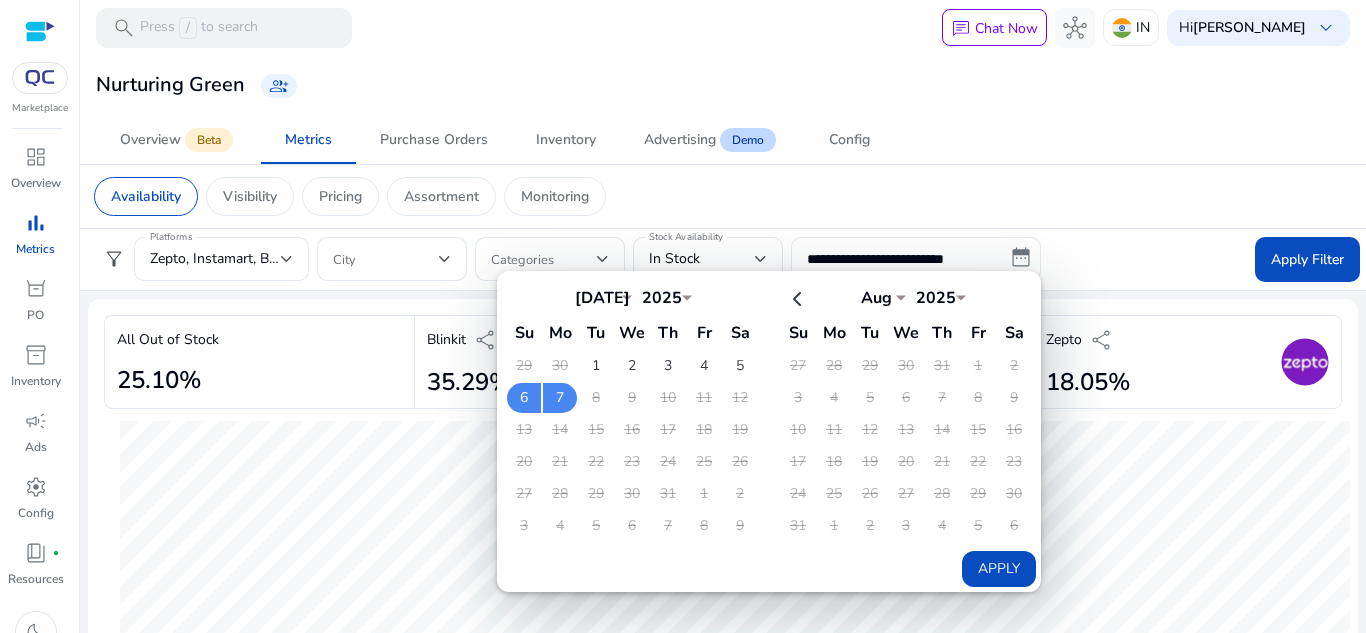 click on "Apply" 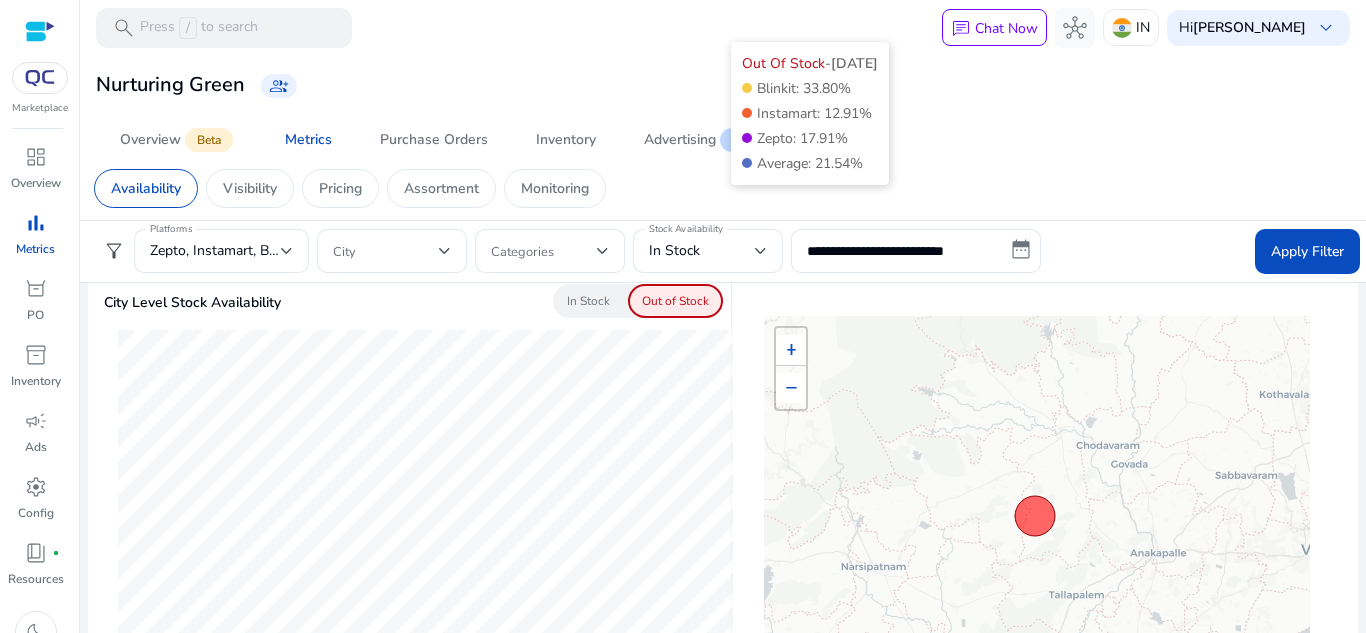 scroll, scrollTop: 600, scrollLeft: 0, axis: vertical 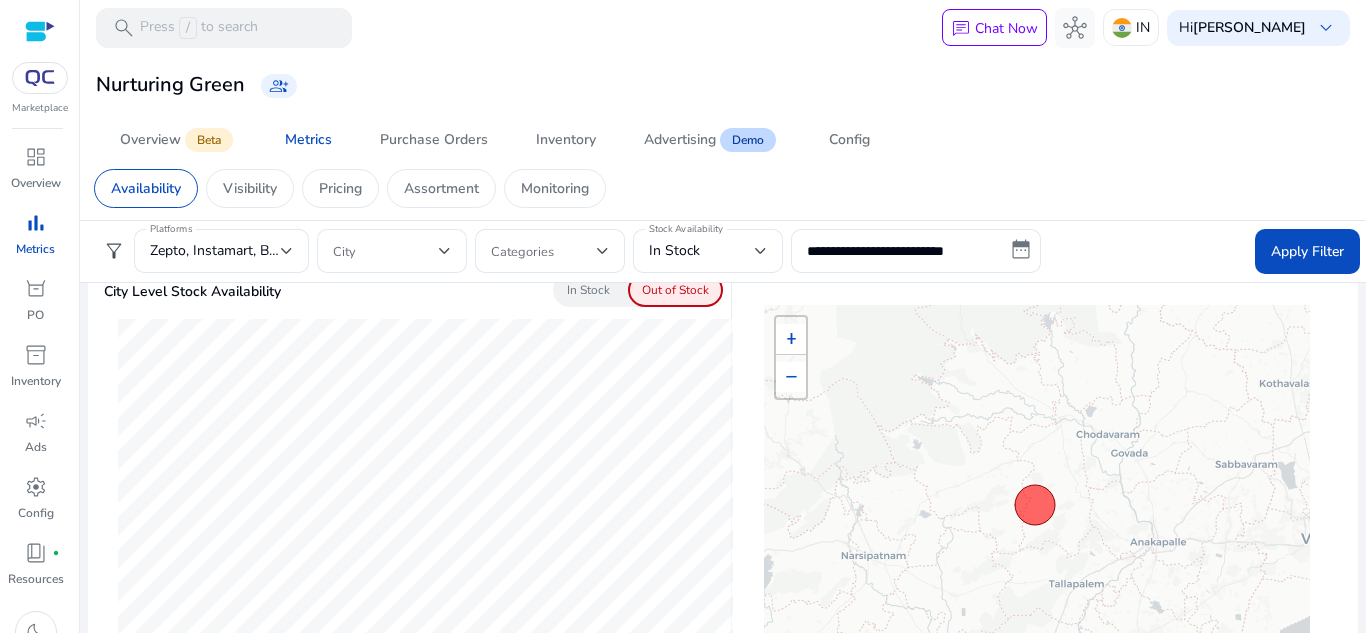 click on "In Stock" 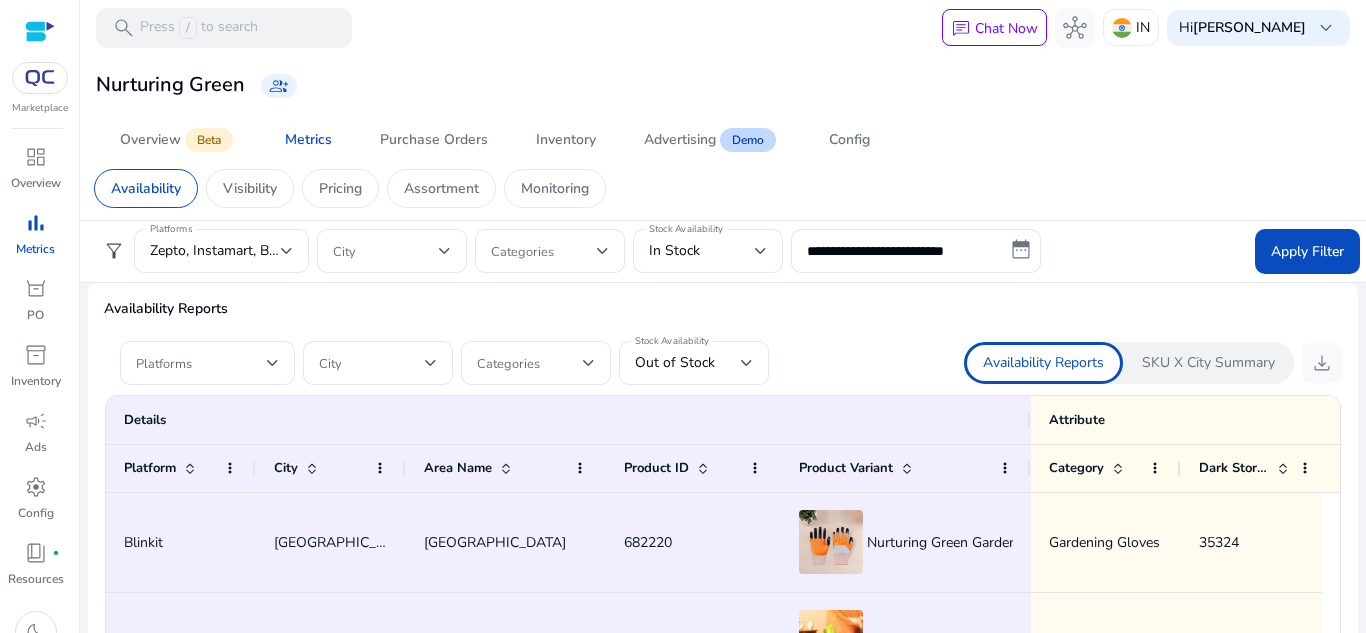 scroll, scrollTop: 1200, scrollLeft: 0, axis: vertical 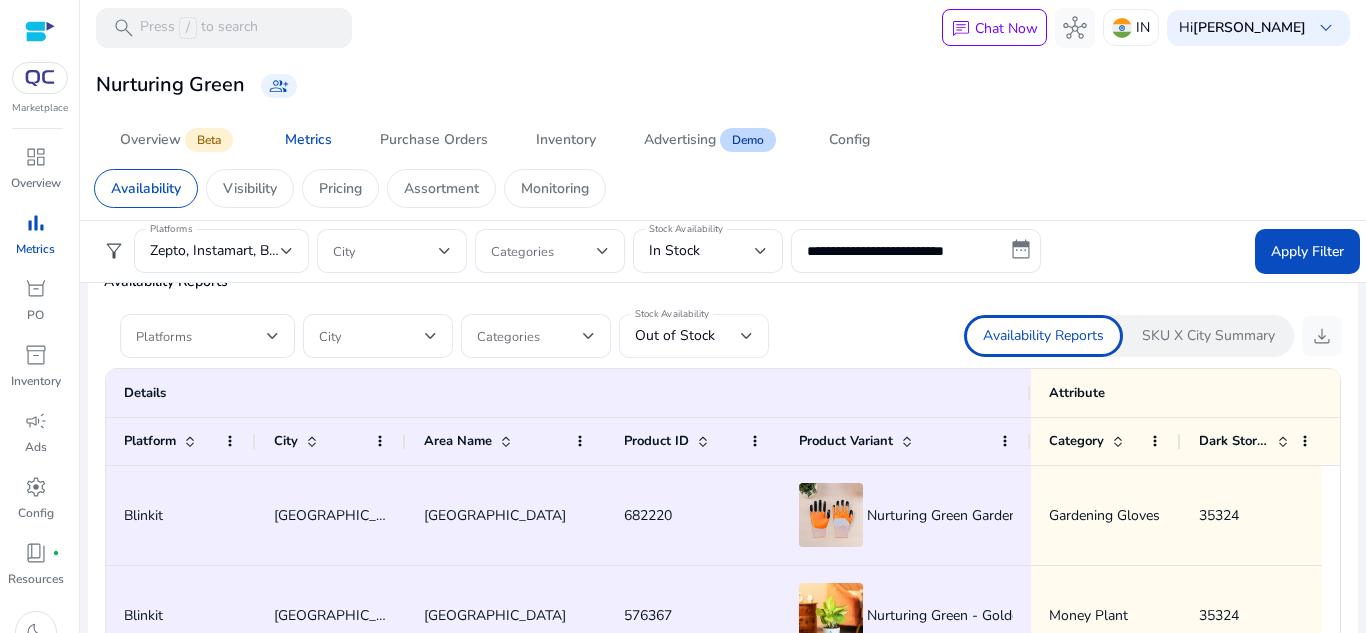 click on "Out of Stock" at bounding box center [675, 335] 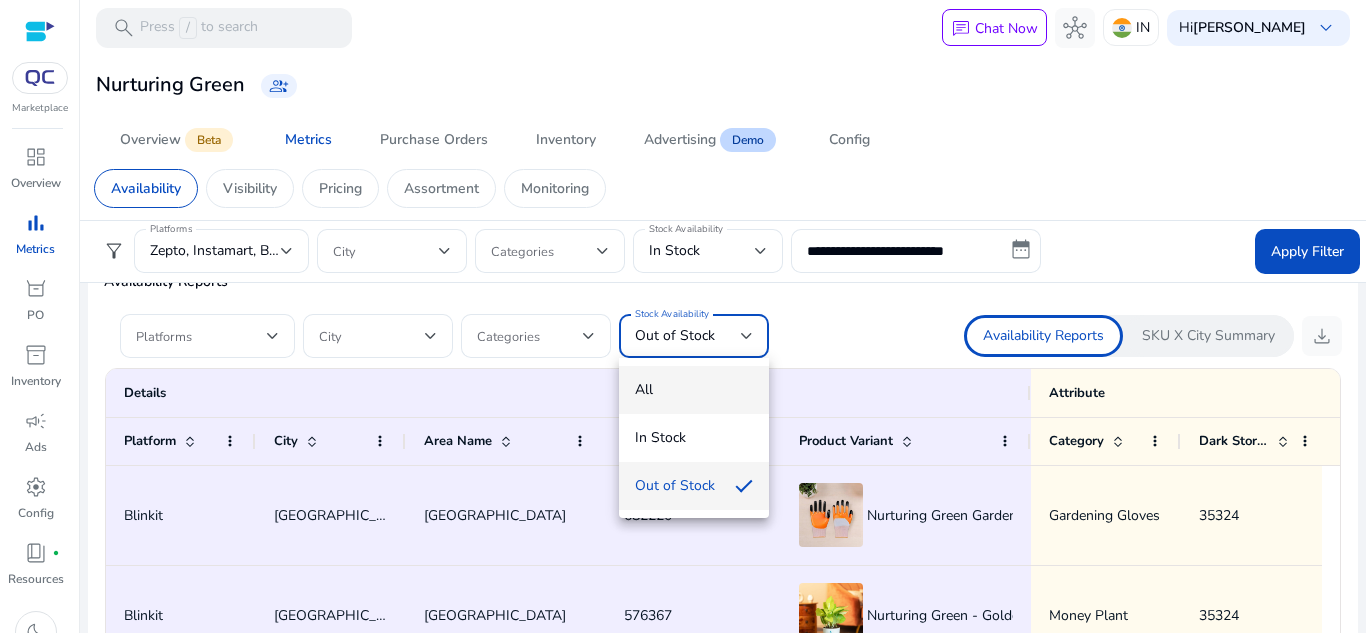 click on "All" at bounding box center (694, 390) 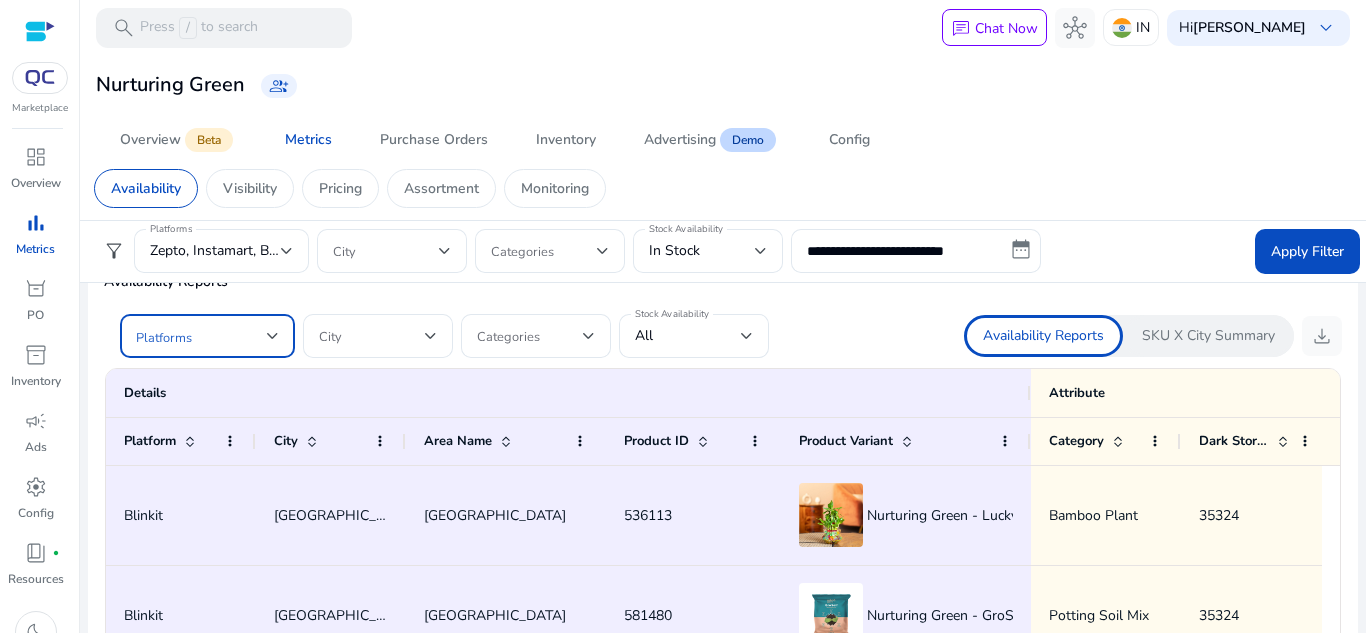 click at bounding box center (201, 336) 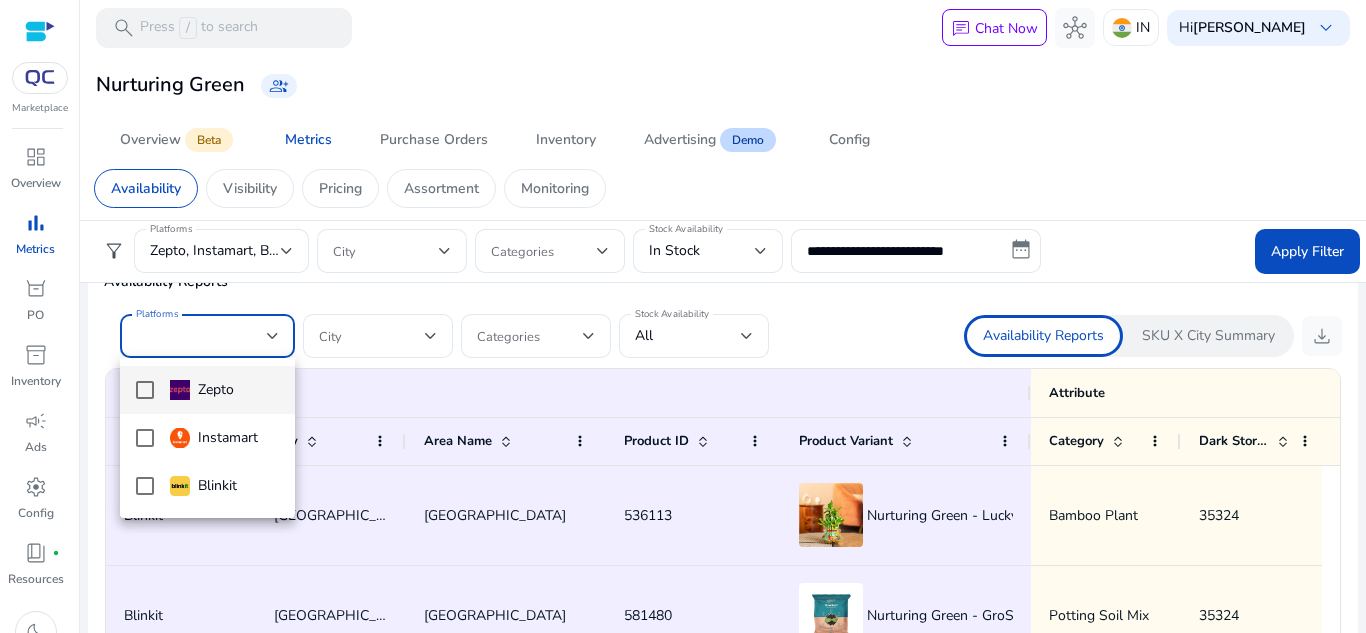 click on "Zepto" at bounding box center (202, 390) 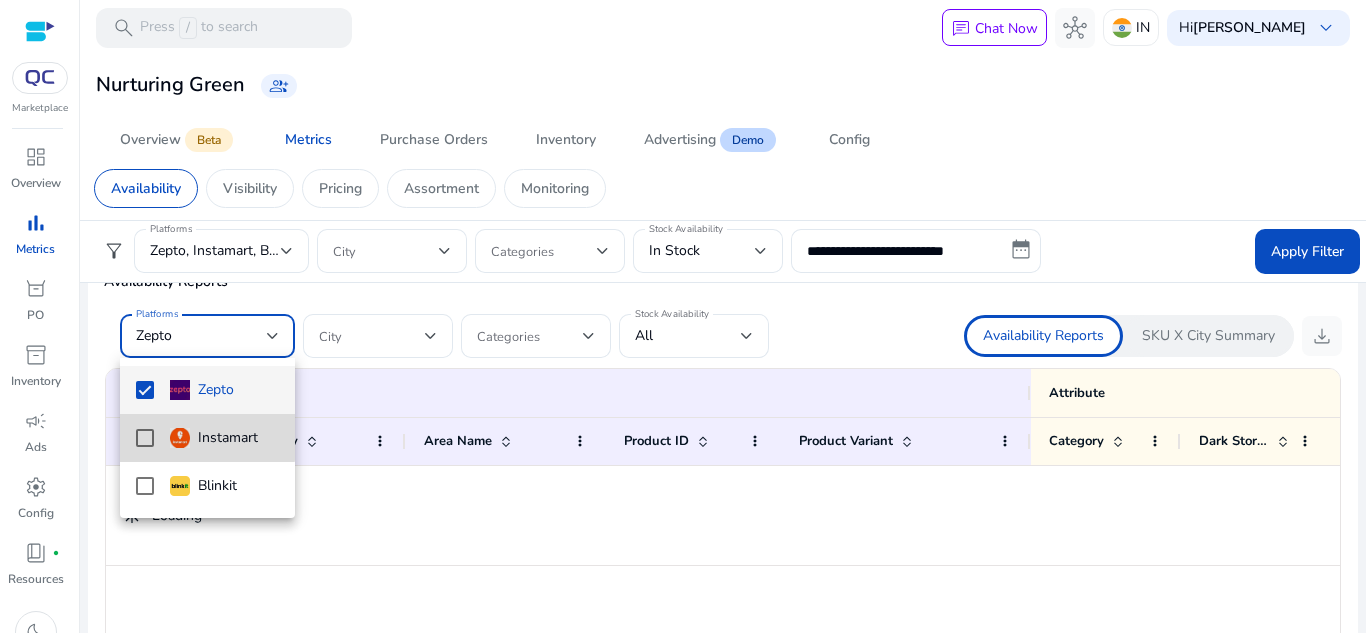click on "Instamart" at bounding box center (214, 438) 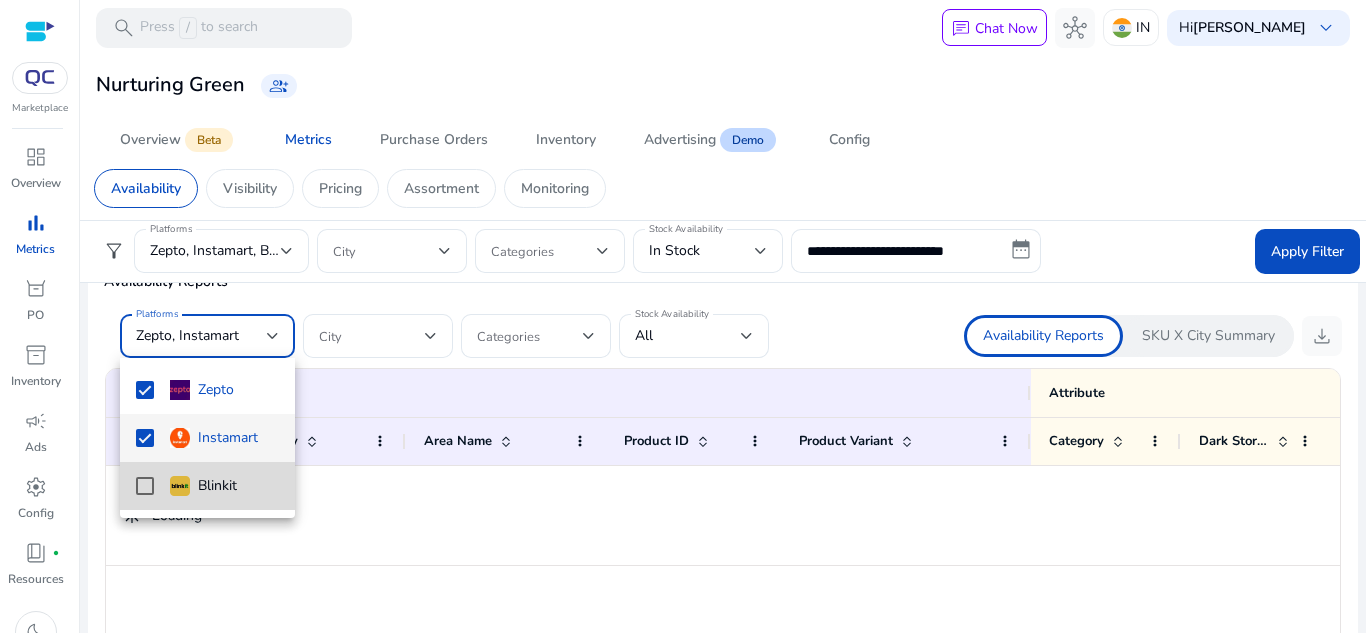 click on "Blinkit" at bounding box center [203, 486] 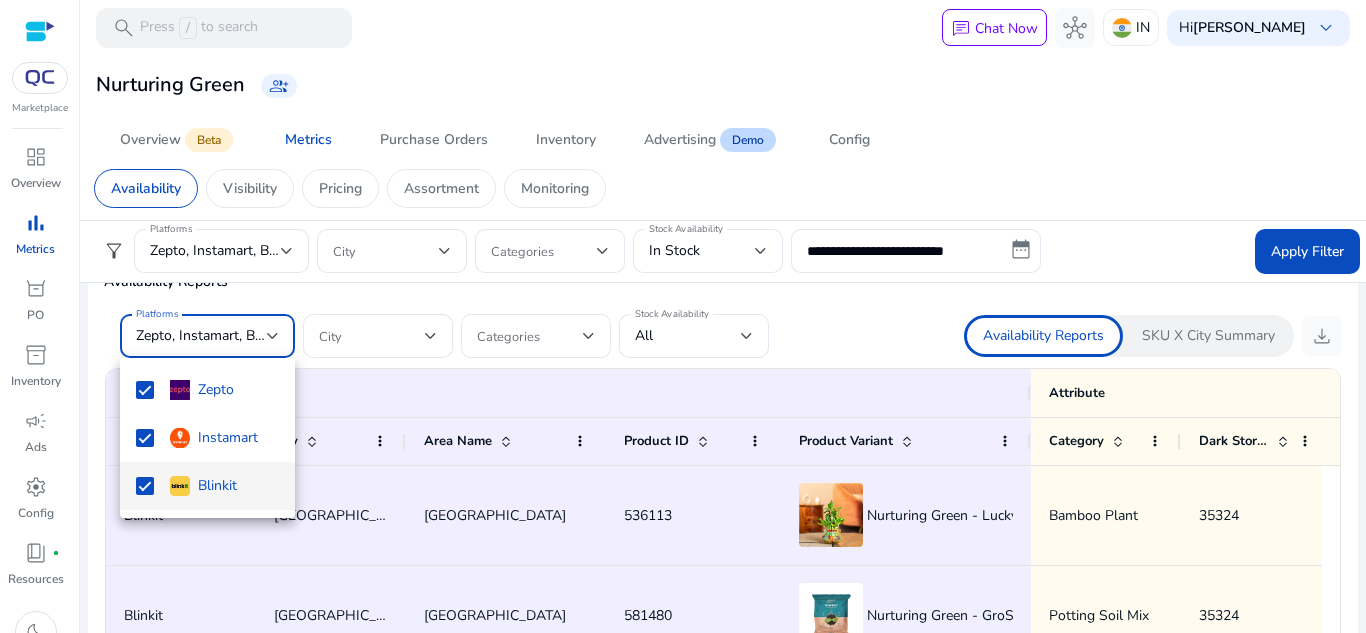 click at bounding box center [683, 316] 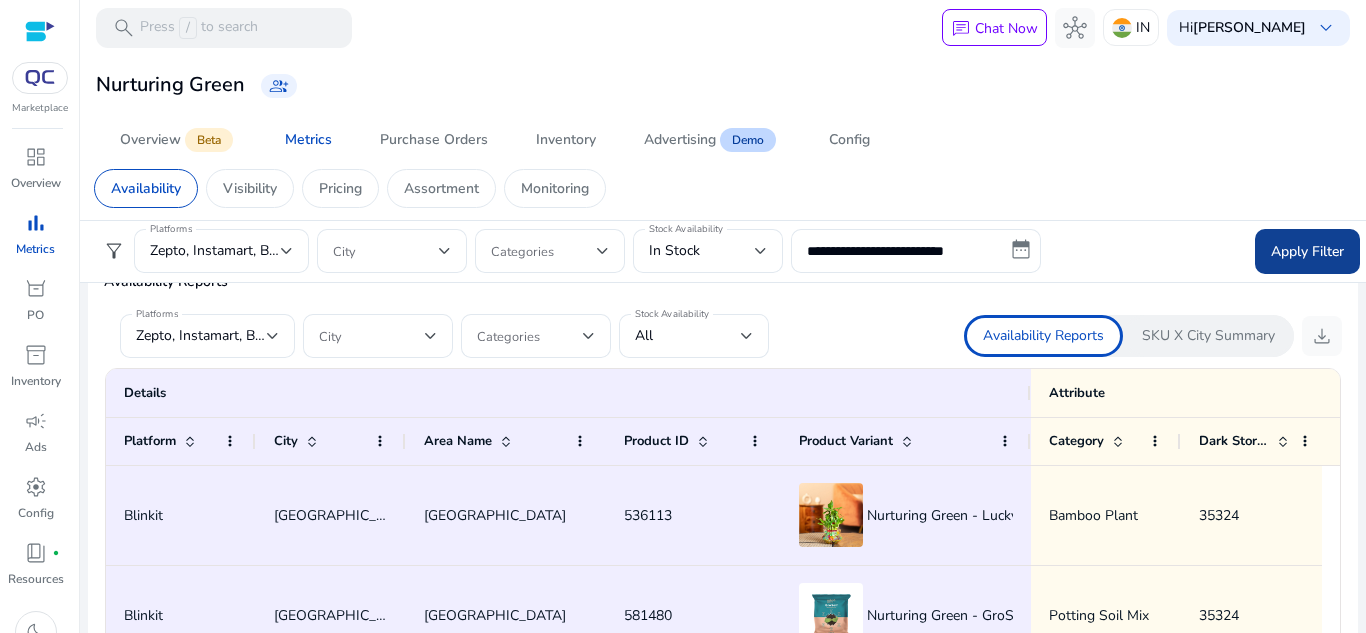 click 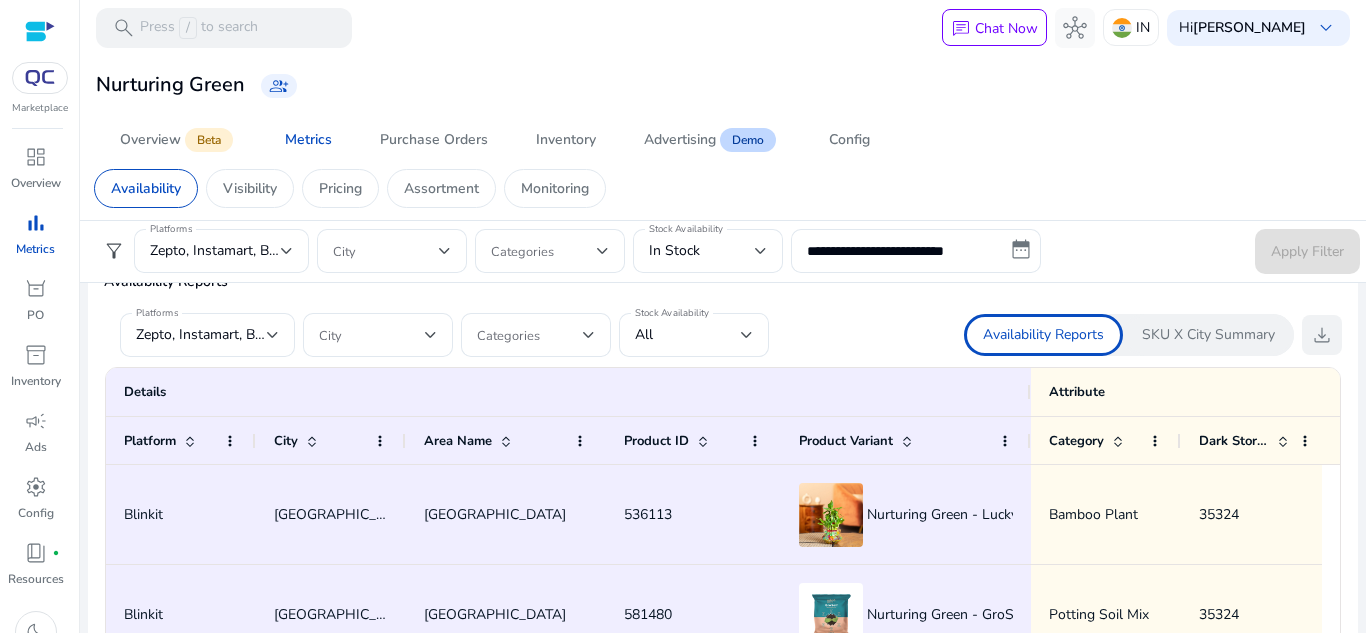 scroll, scrollTop: 1200, scrollLeft: 0, axis: vertical 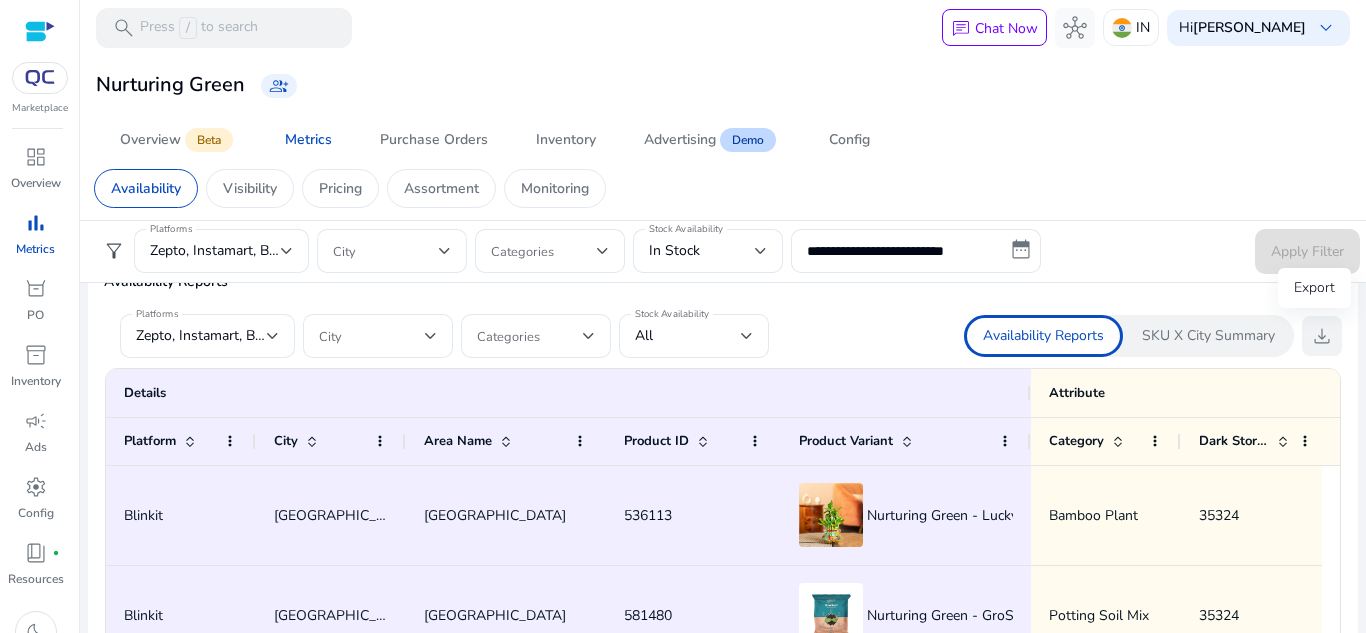 click on "download" 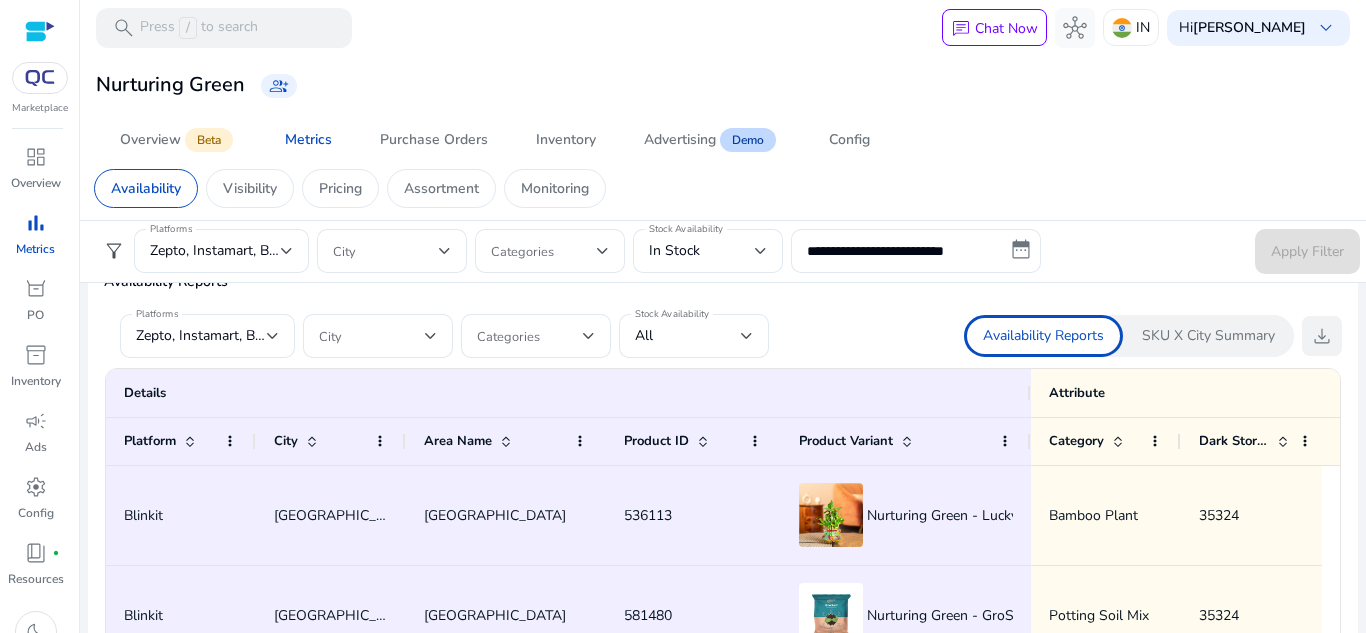 click on "download" 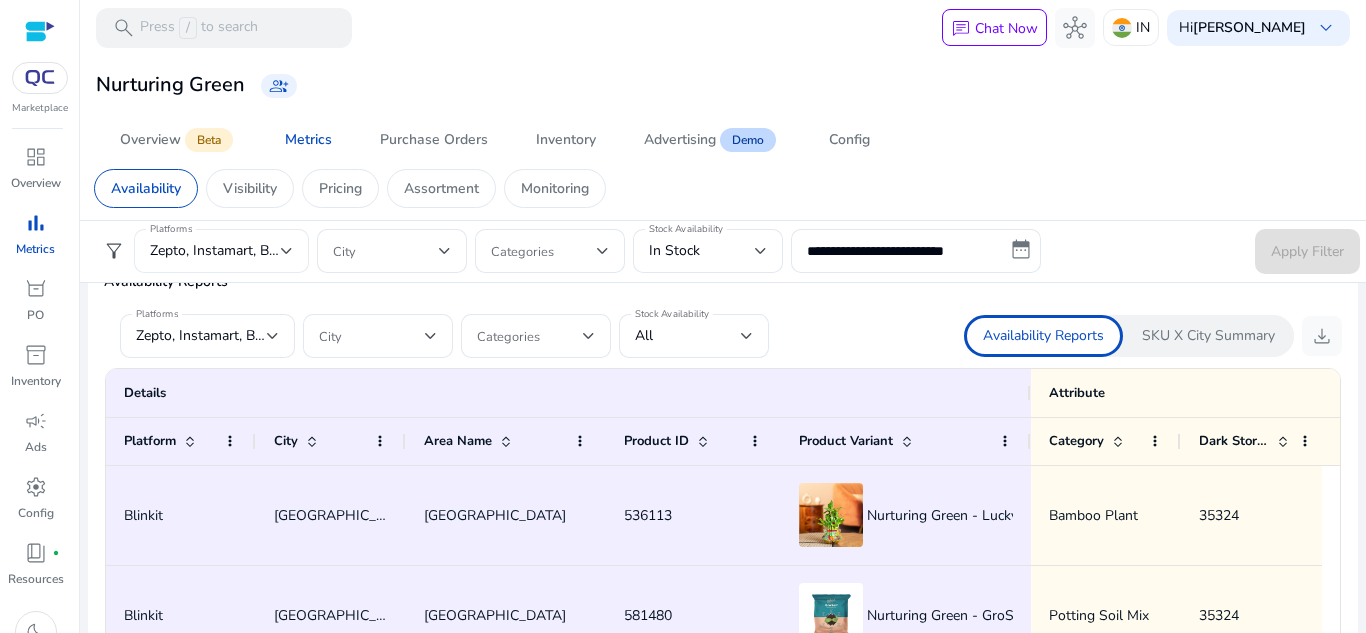 click on "Zepto, Instamart, Blinkit" at bounding box center [224, 250] 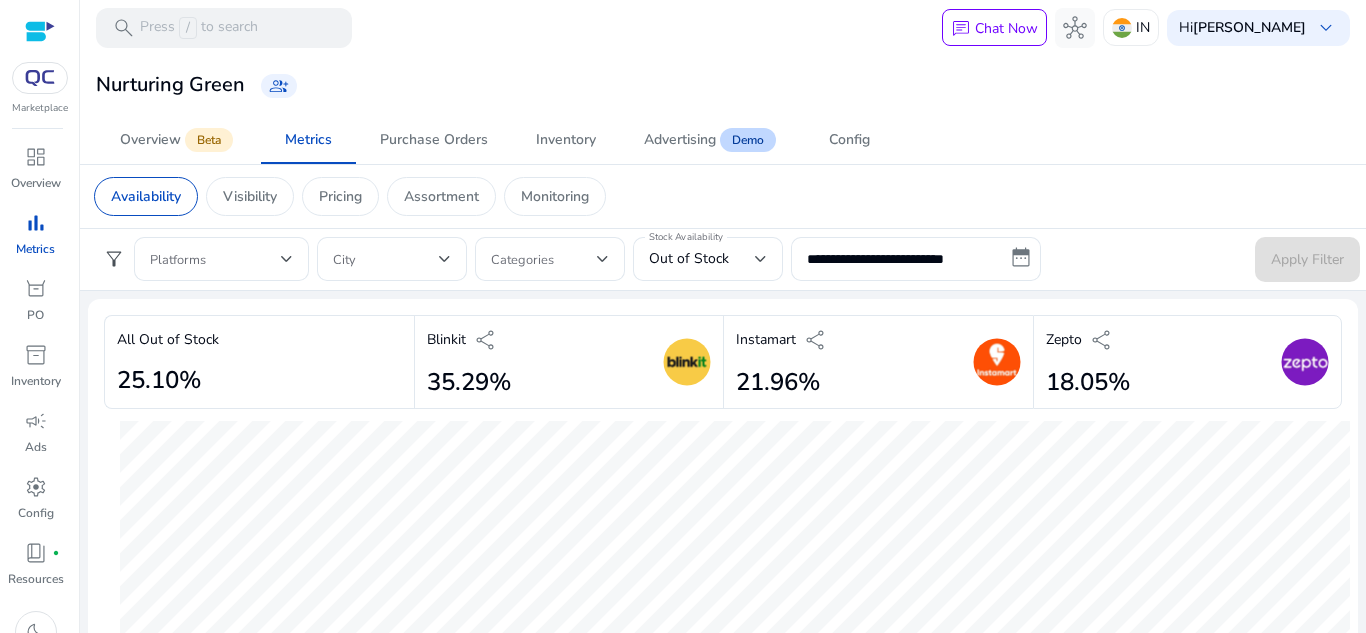 scroll, scrollTop: 0, scrollLeft: 0, axis: both 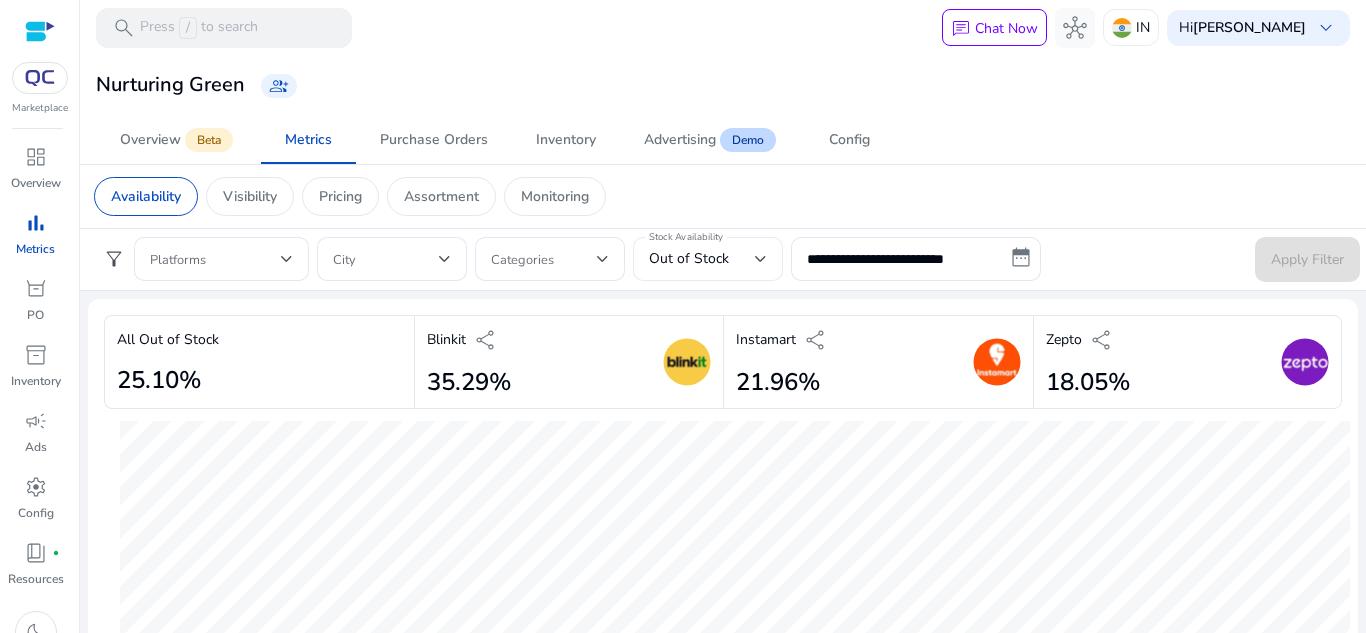 click on "Stock Availability Out of Stock" 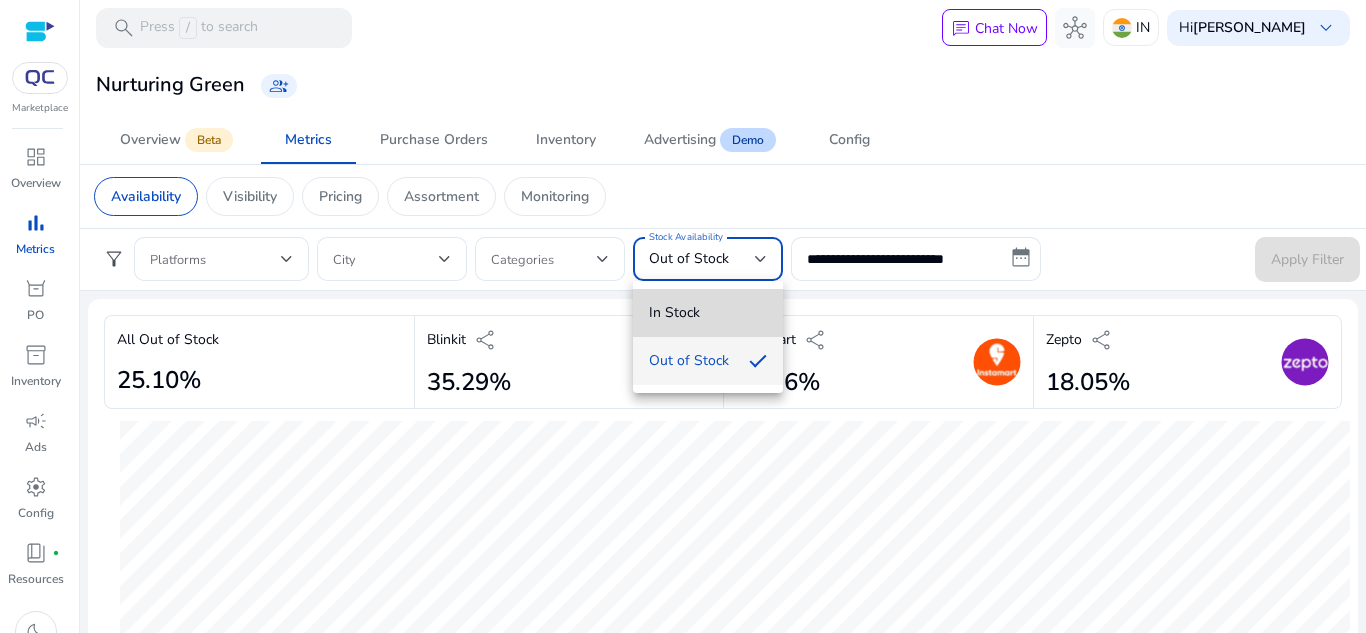 click on "In Stock" at bounding box center (708, 313) 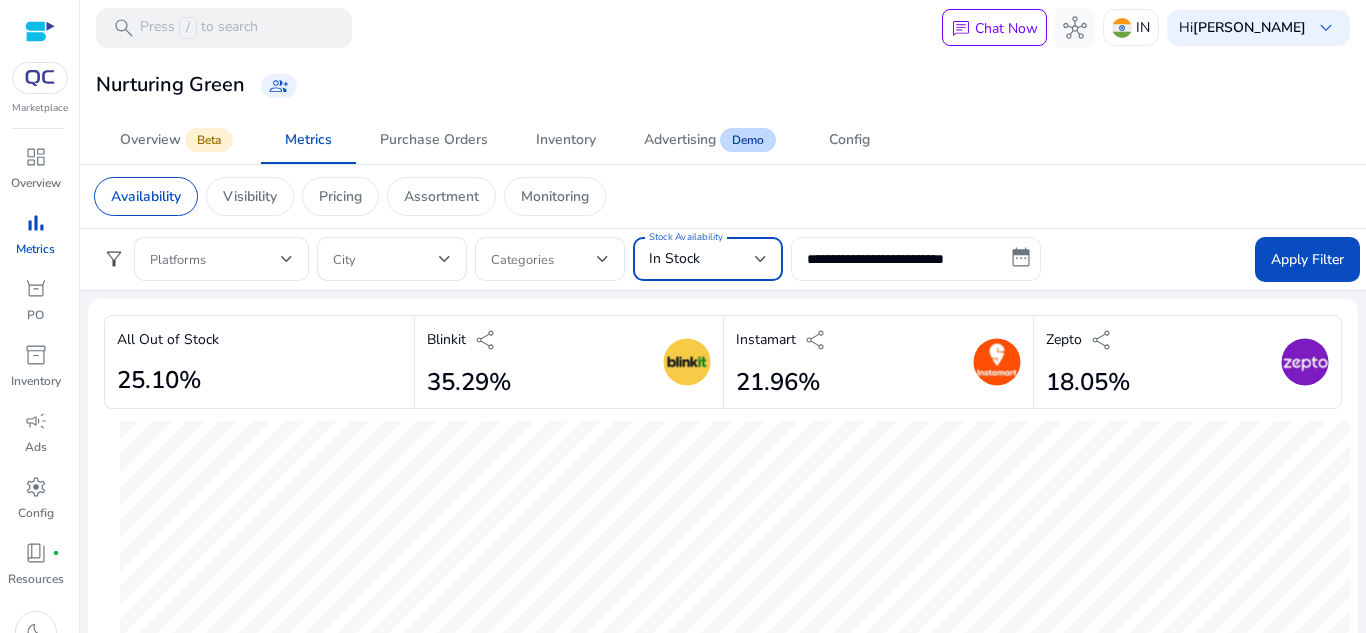 scroll, scrollTop: 400, scrollLeft: 0, axis: vertical 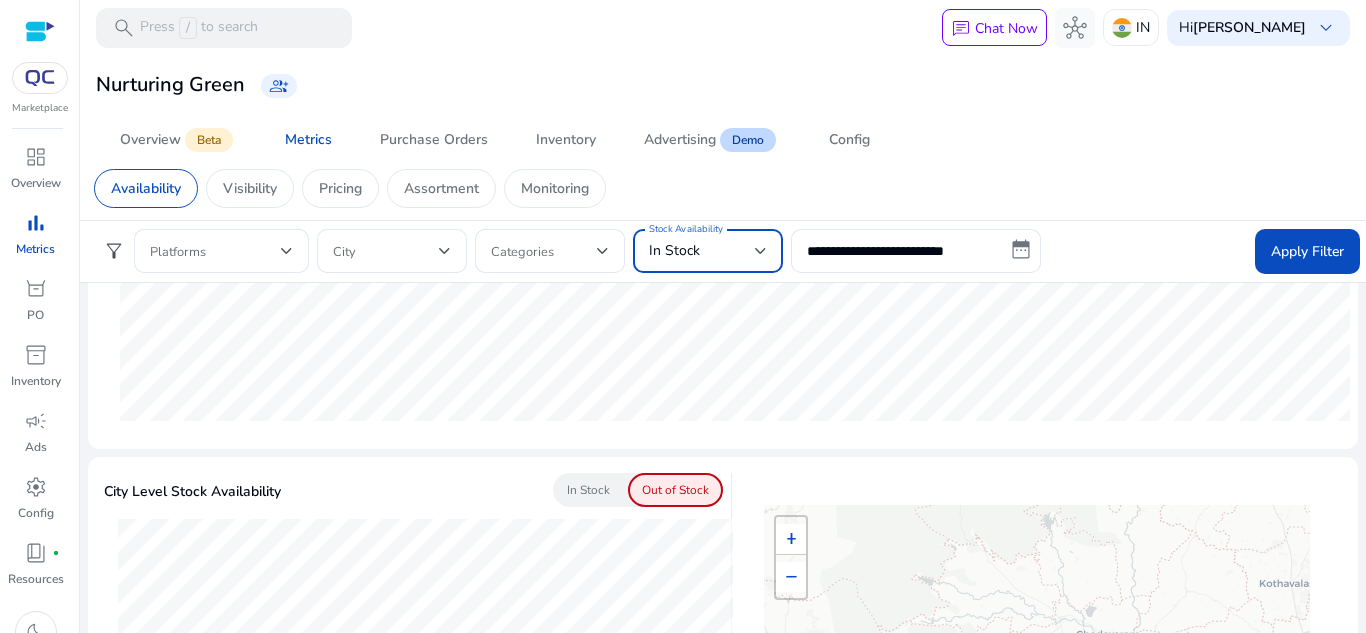 click on "In Stock" 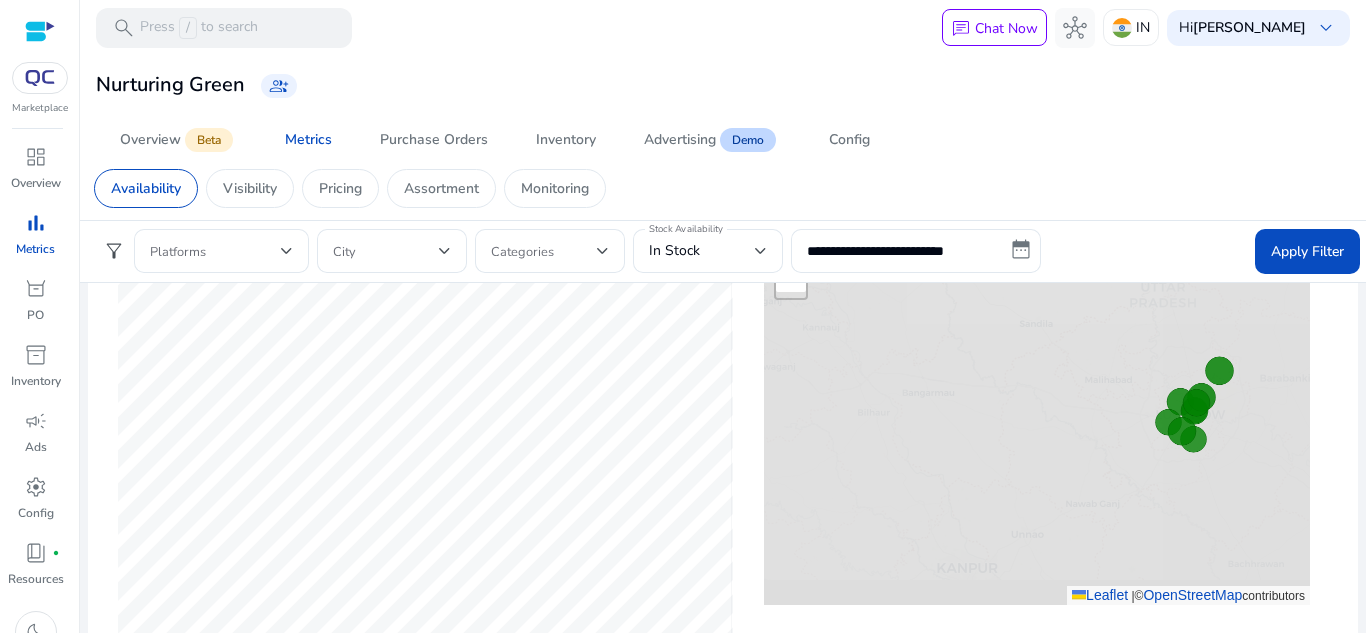 scroll, scrollTop: 1100, scrollLeft: 0, axis: vertical 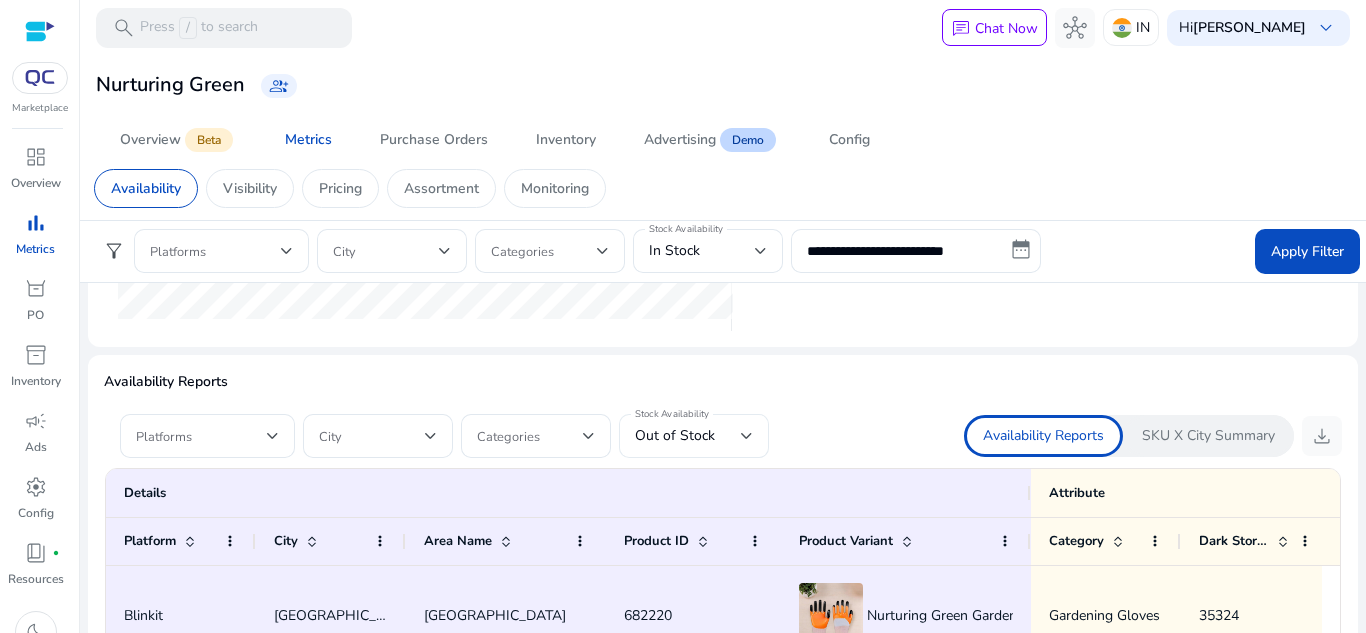 click on "Out of Stock" at bounding box center (675, 435) 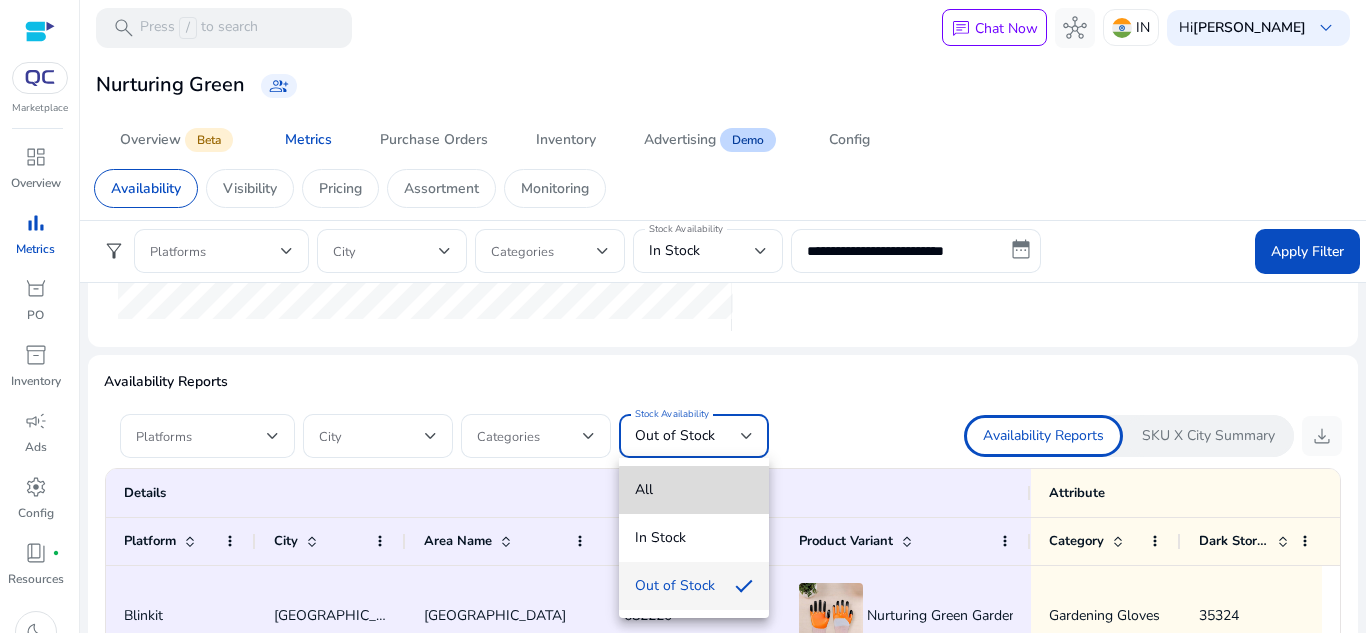 click on "All" at bounding box center [694, 490] 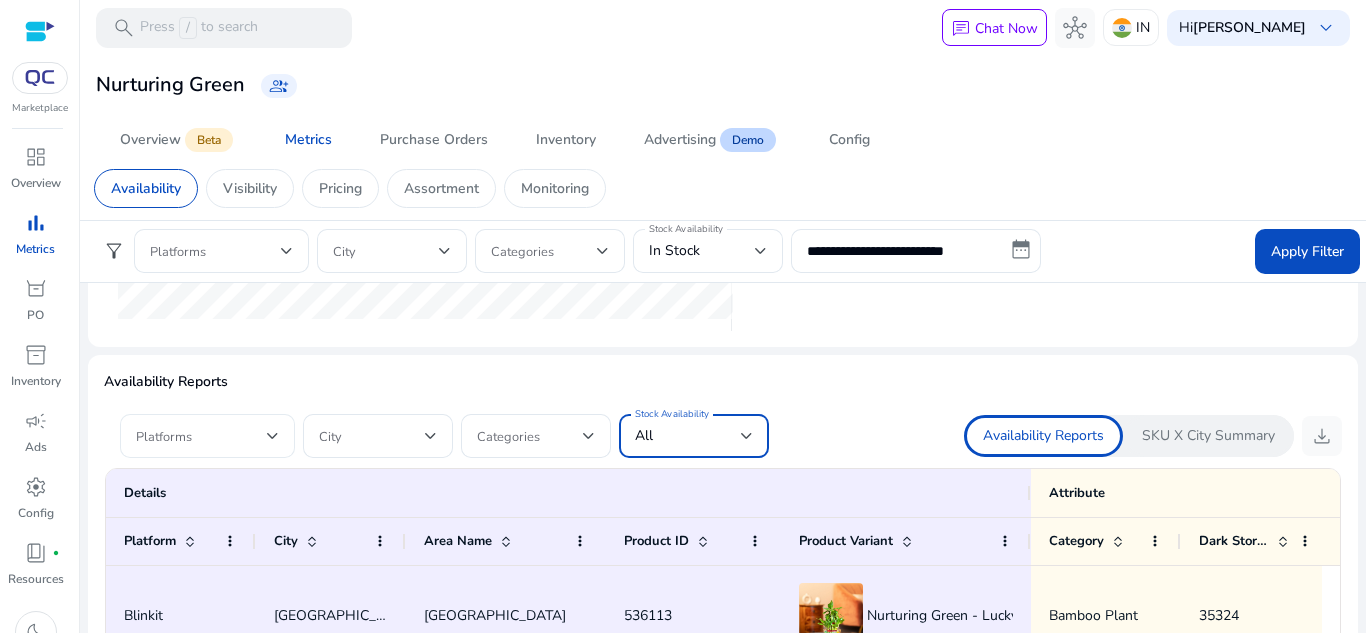 click at bounding box center (201, 436) 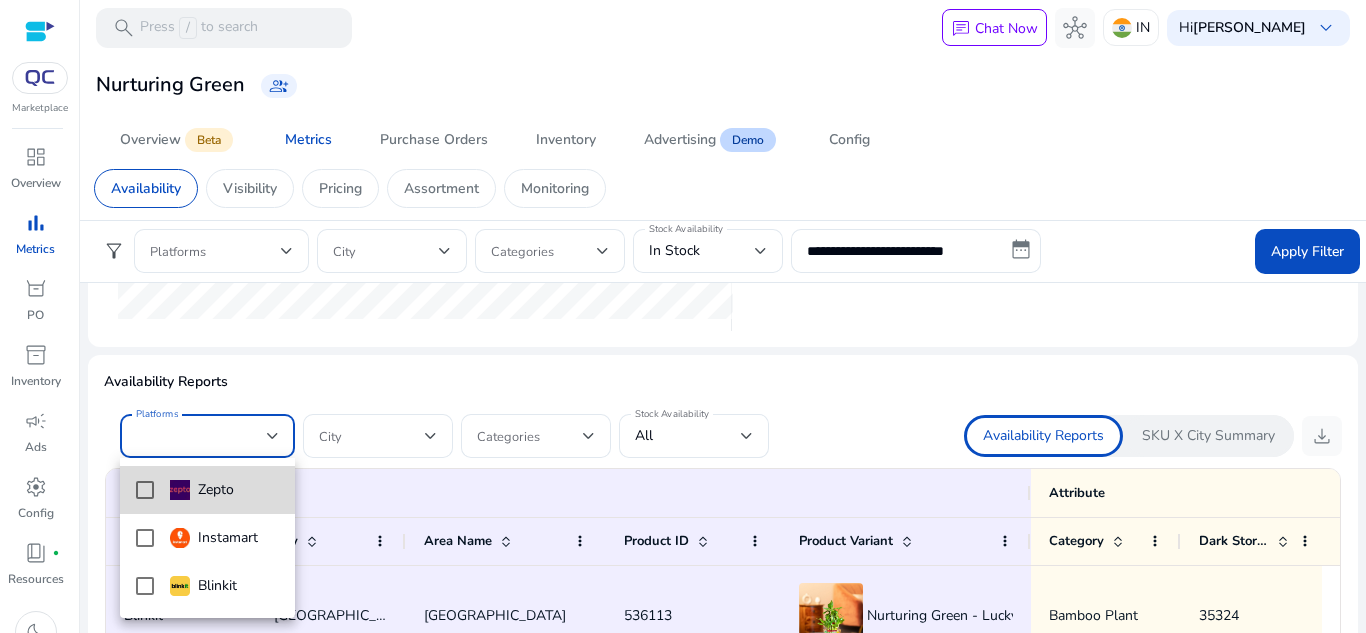 click on "Zepto" at bounding box center [202, 490] 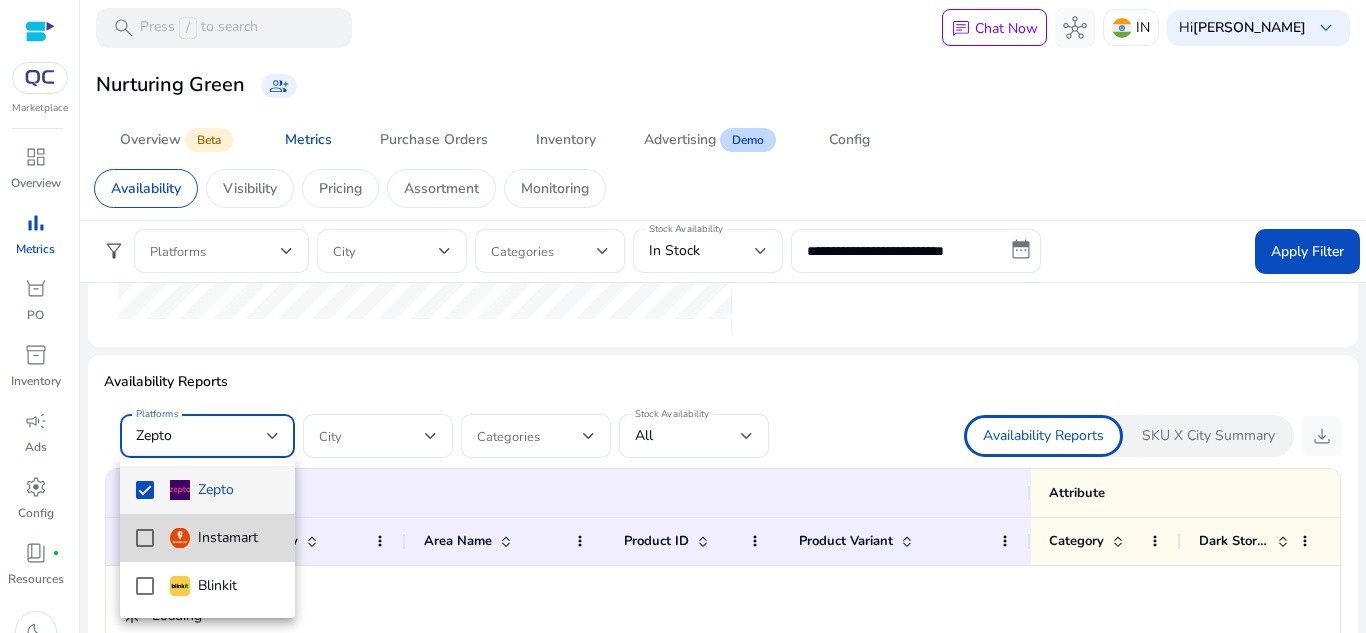 click on "Instamart" at bounding box center (207, 538) 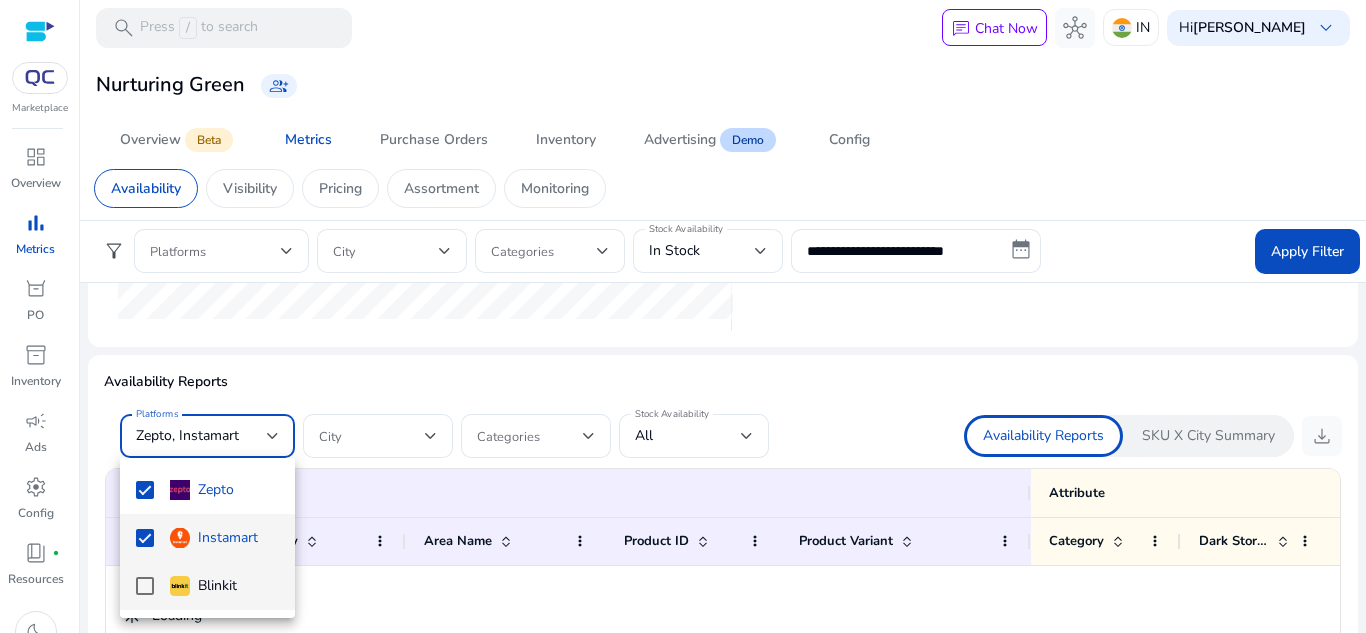 click on "Blinkit" at bounding box center [203, 586] 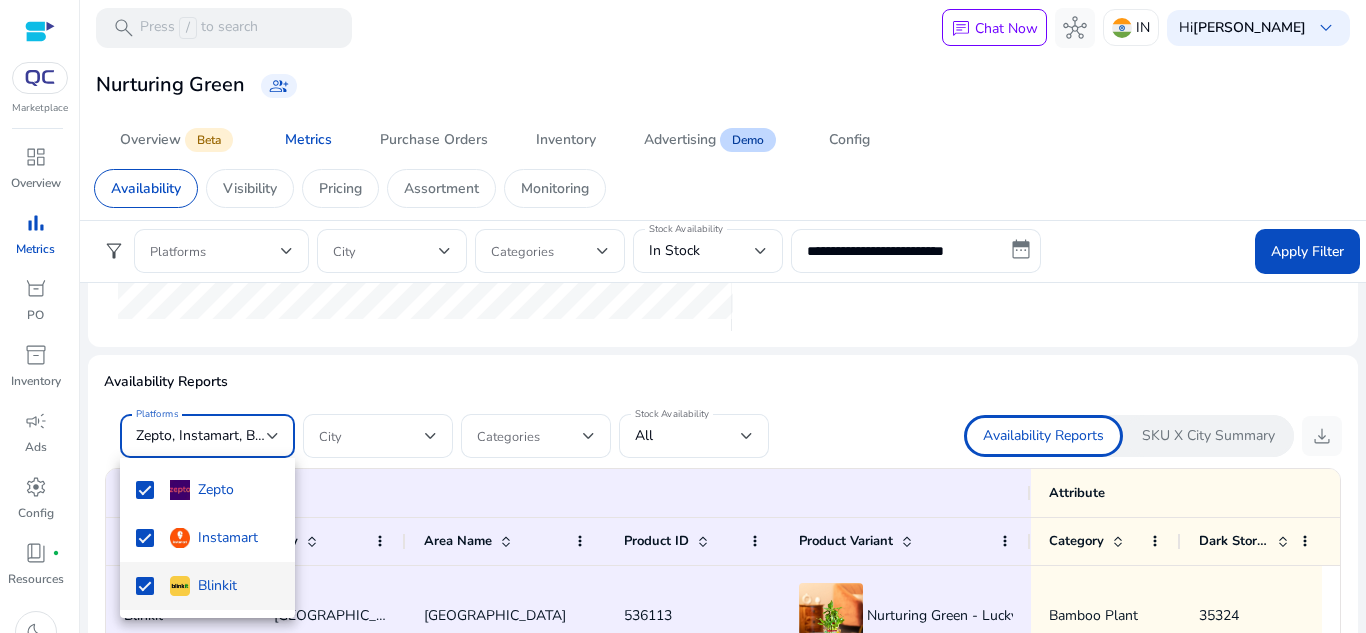 drag, startPoint x: 1363, startPoint y: 346, endPoint x: 1365, endPoint y: 272, distance: 74.02702 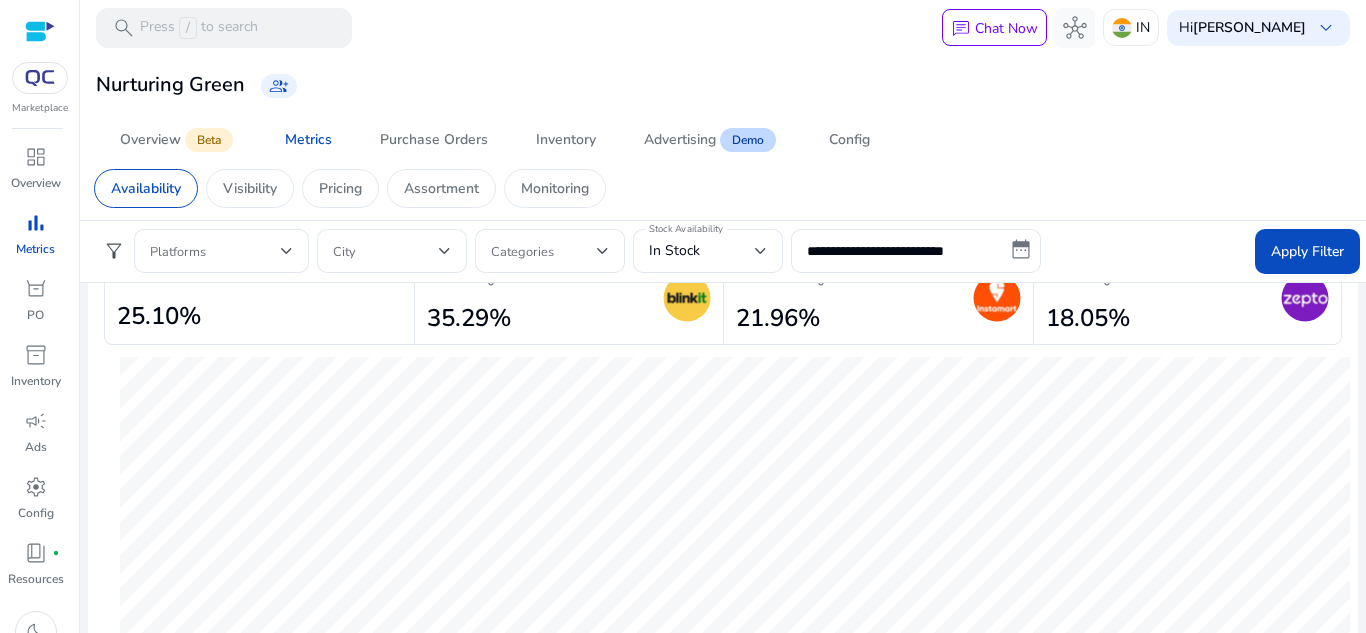 scroll, scrollTop: 0, scrollLeft: 0, axis: both 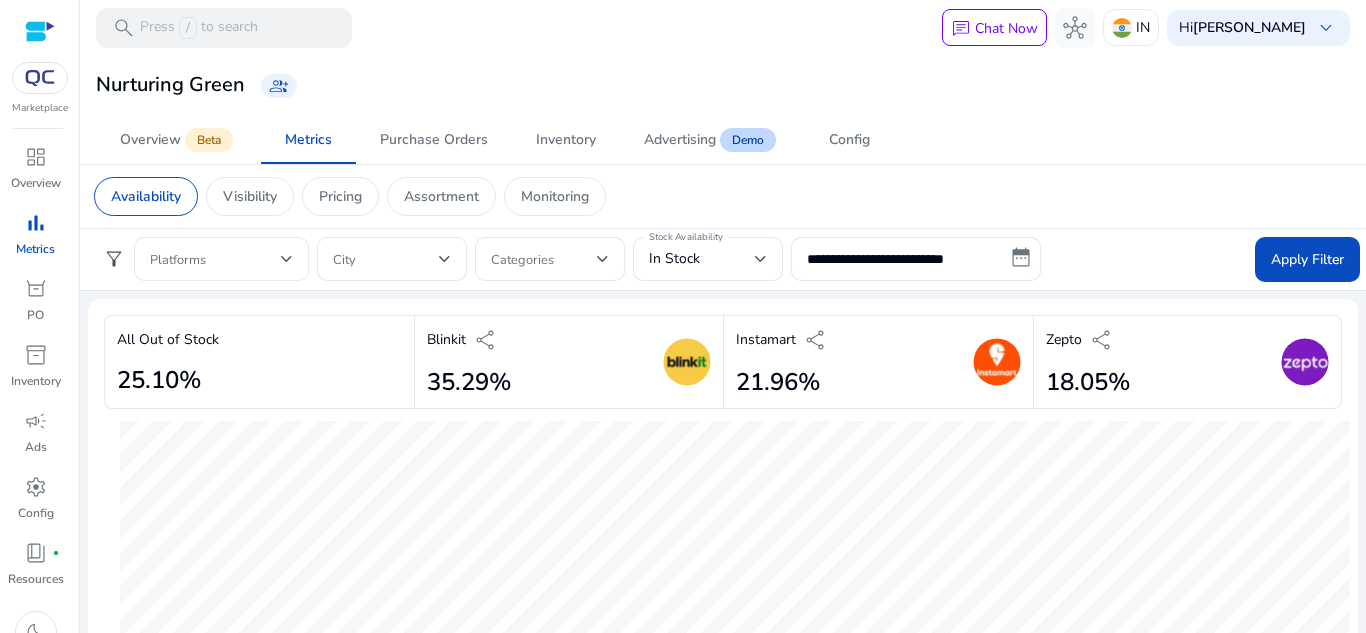 click 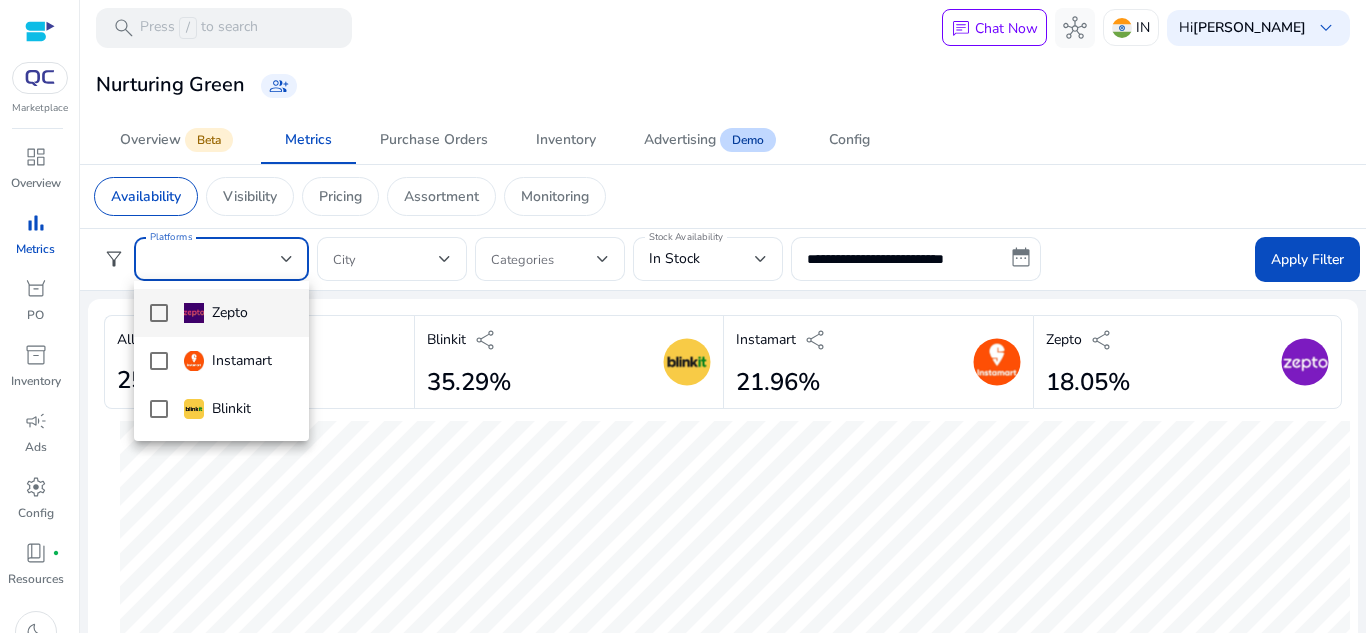 click on "Zepto" at bounding box center (216, 313) 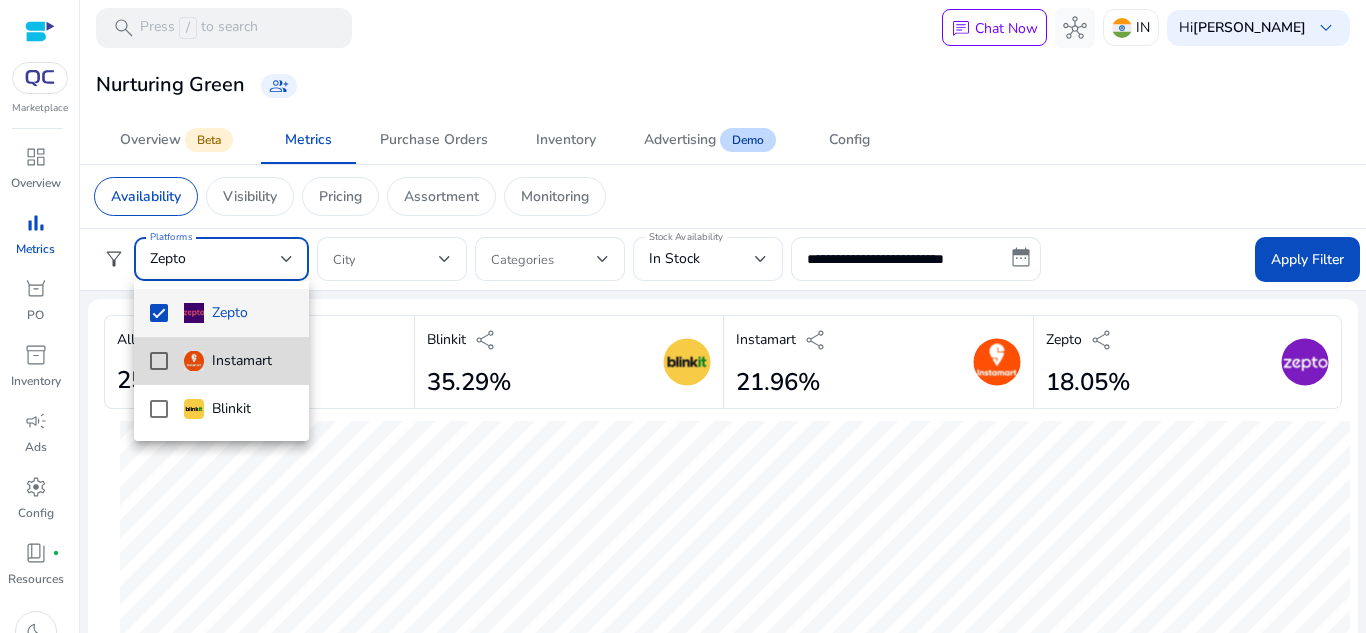click on "Instamart" at bounding box center (221, 361) 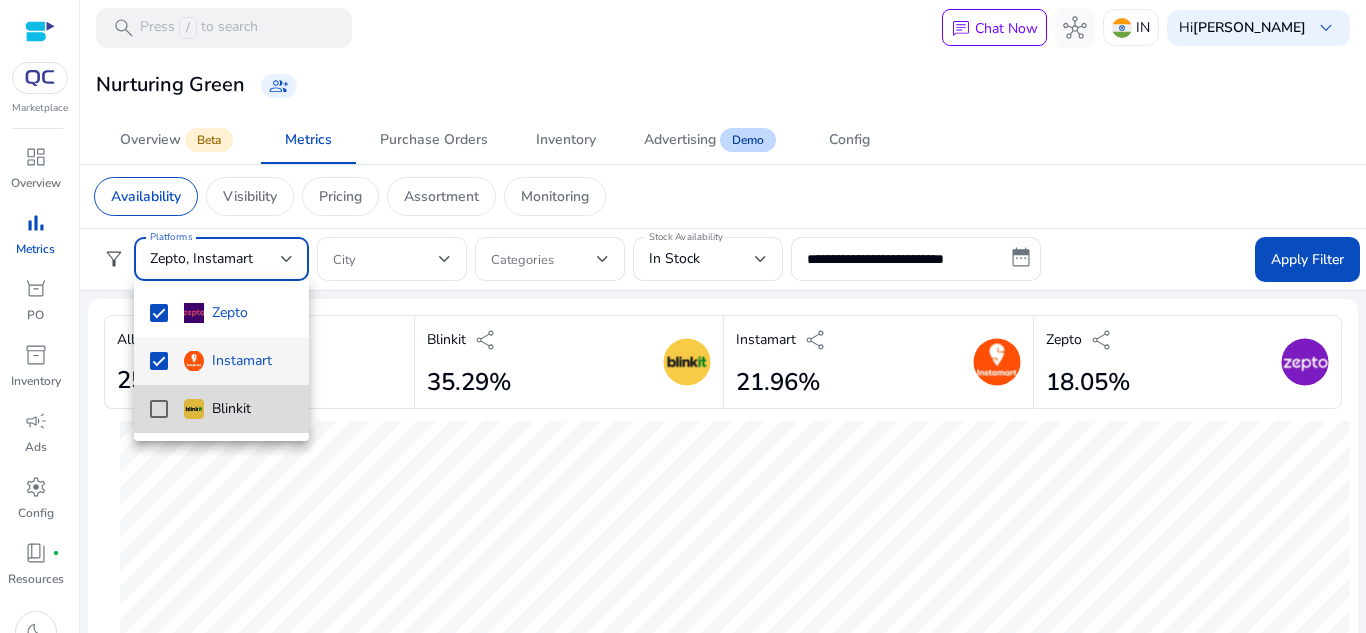 click on "Blinkit" at bounding box center (221, 409) 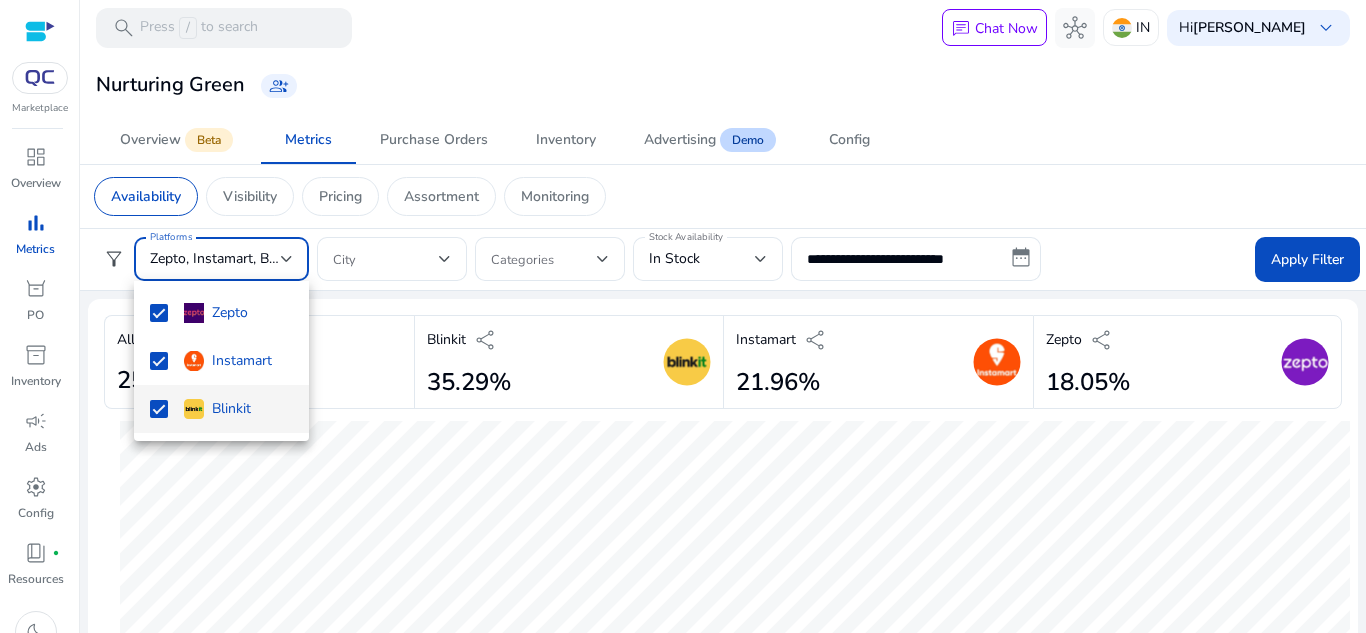 click at bounding box center [683, 316] 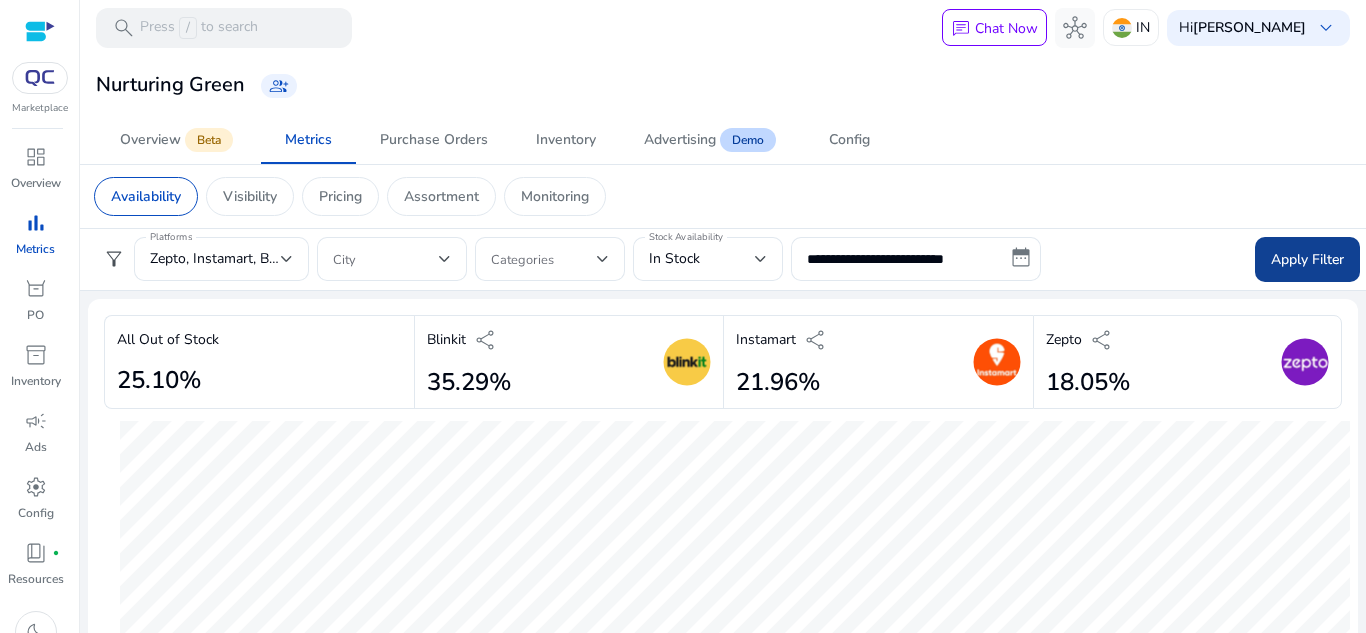 click on "Apply Filter" 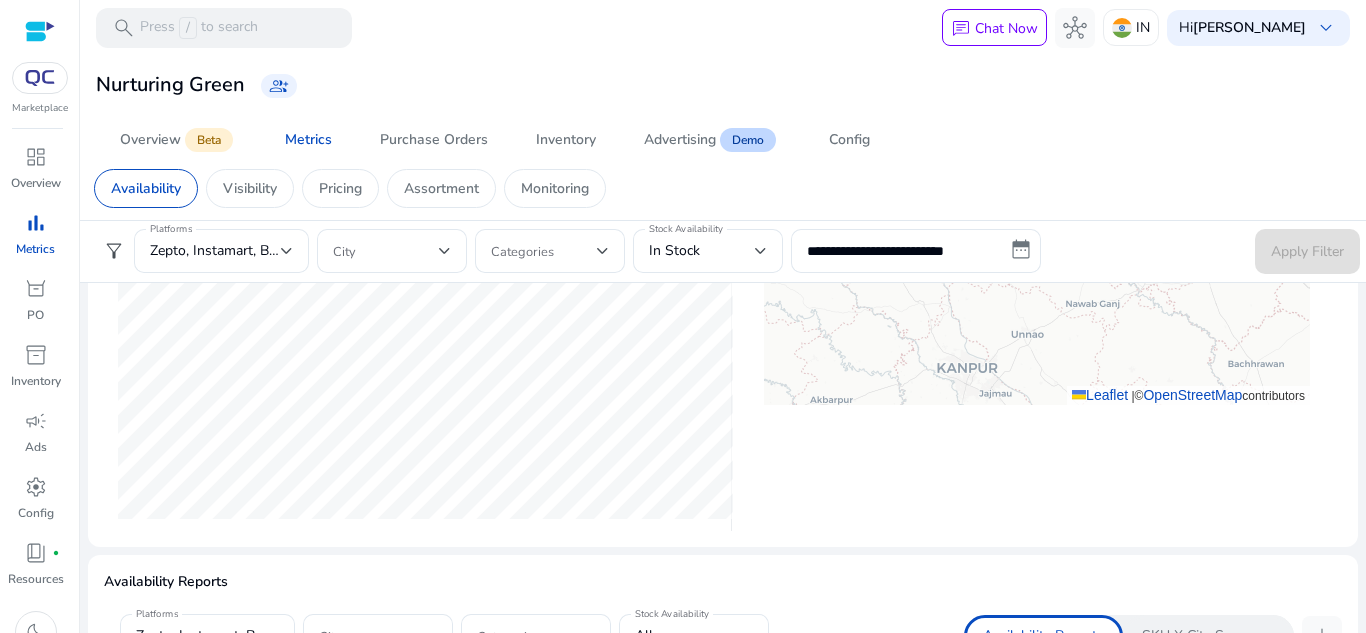 scroll, scrollTop: 1200, scrollLeft: 0, axis: vertical 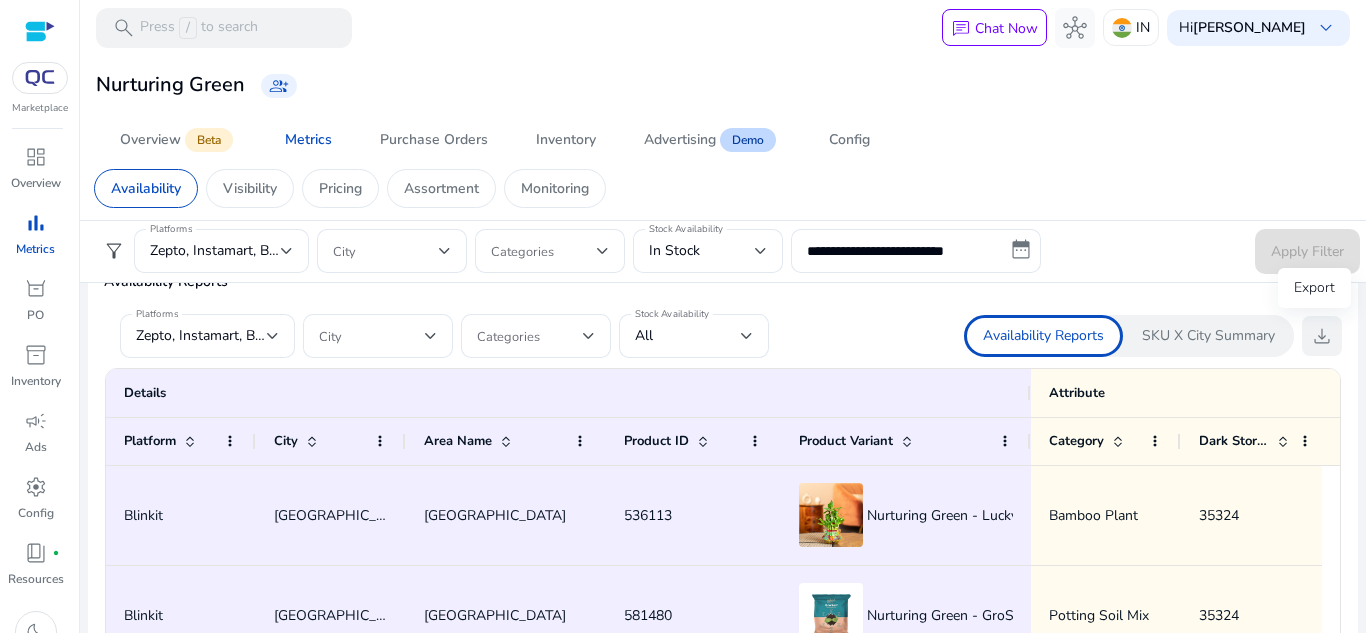 click on "download" 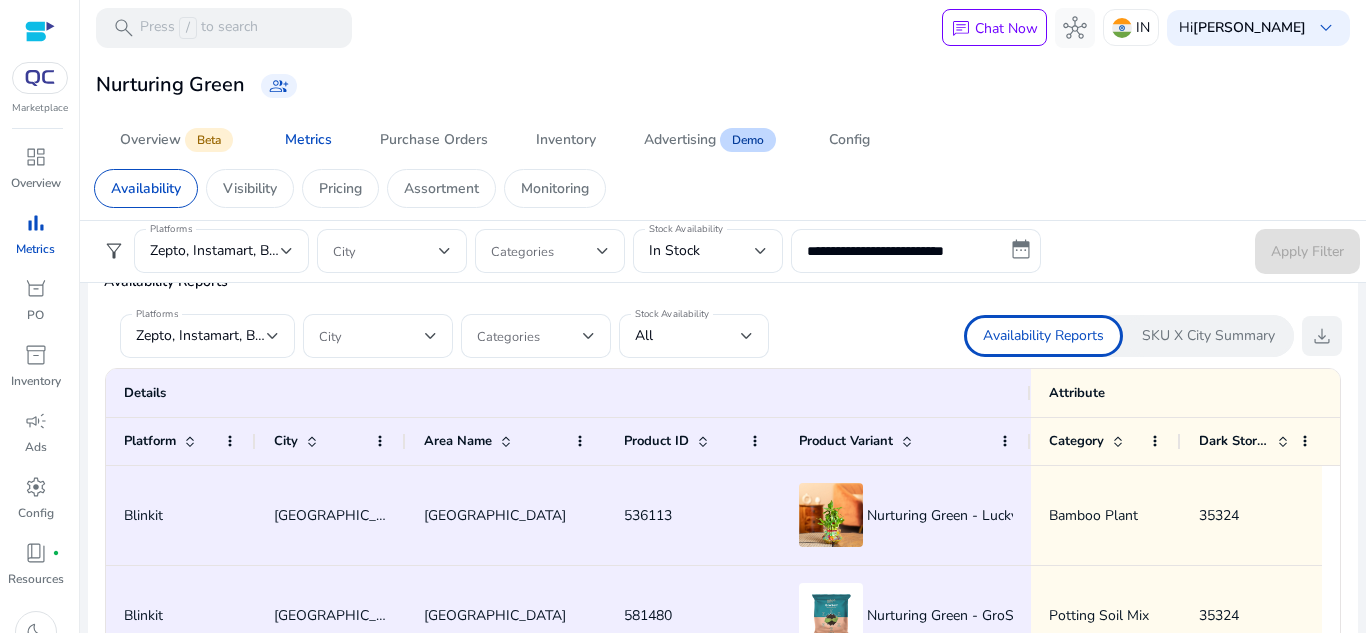 click on "download" 